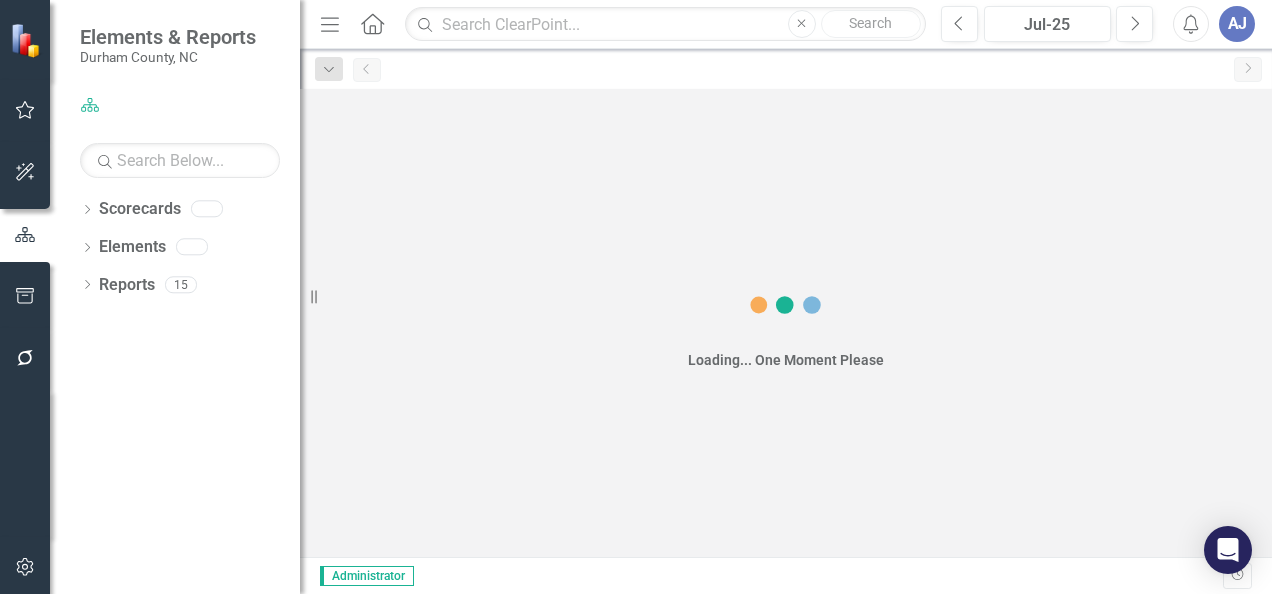 scroll, scrollTop: 0, scrollLeft: 0, axis: both 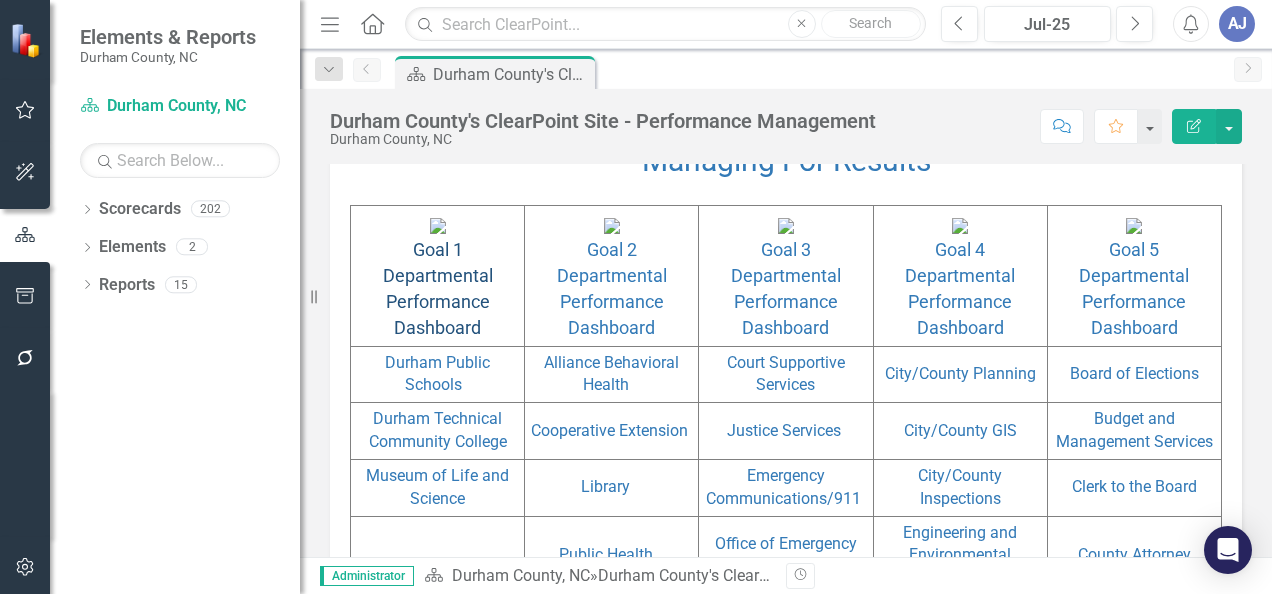 click on "Goal 1 Departmental Performance Dashboard" at bounding box center (438, 288) 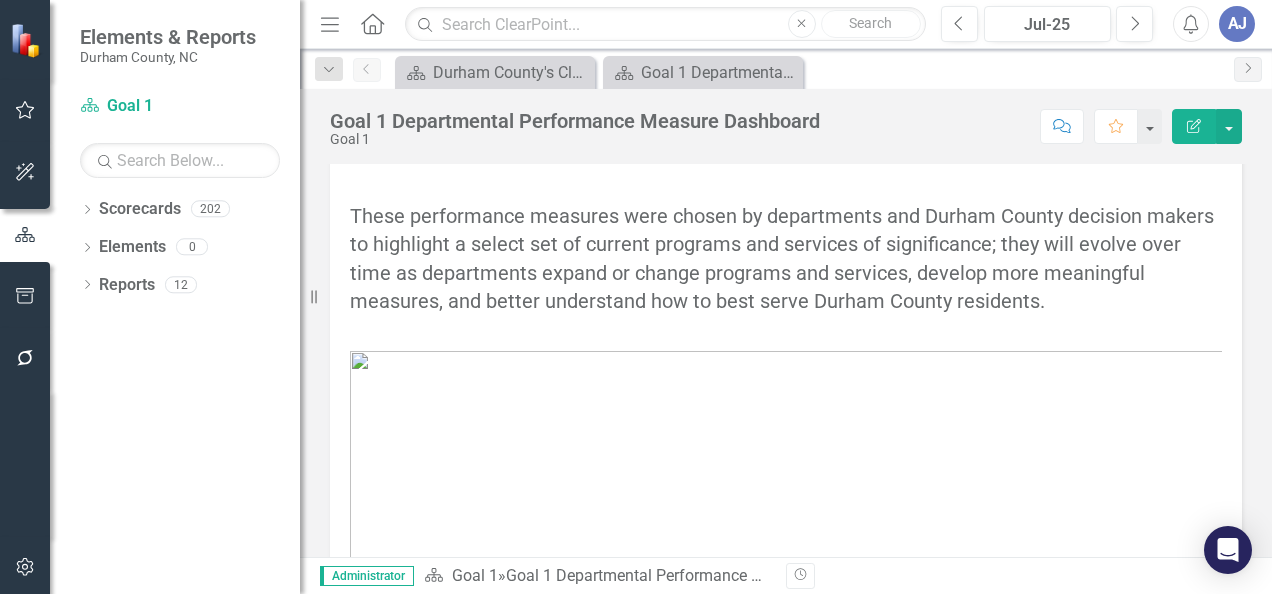 scroll, scrollTop: 0, scrollLeft: 0, axis: both 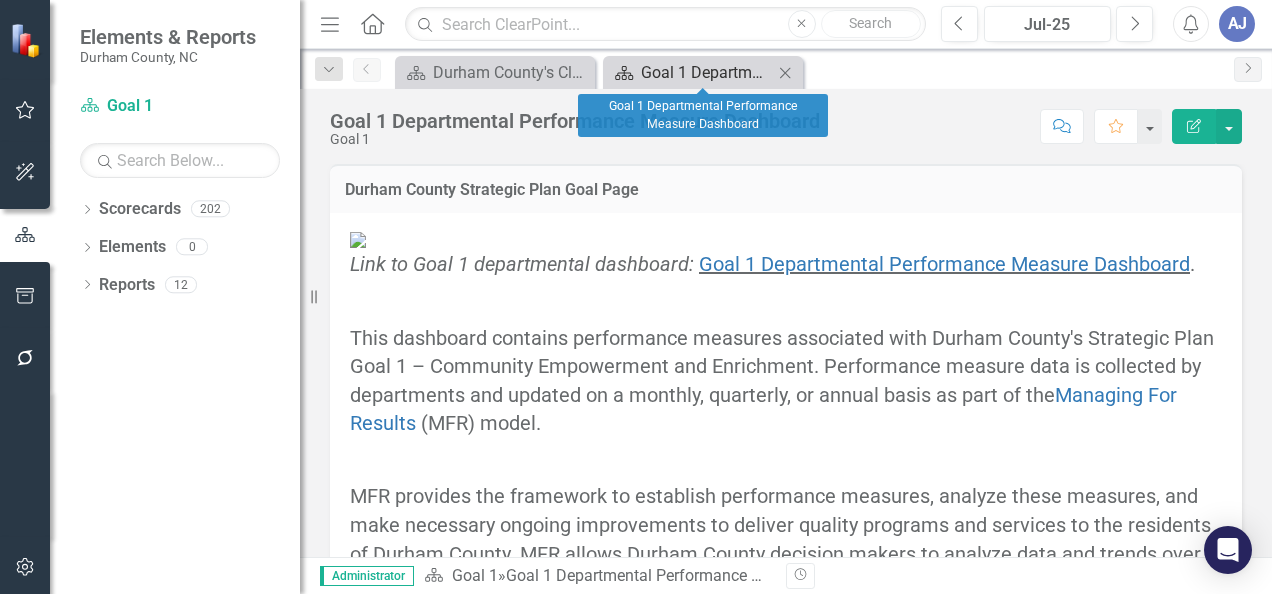 click on "Goal 1 Departmental Performance Measure Dashboard" at bounding box center [707, 72] 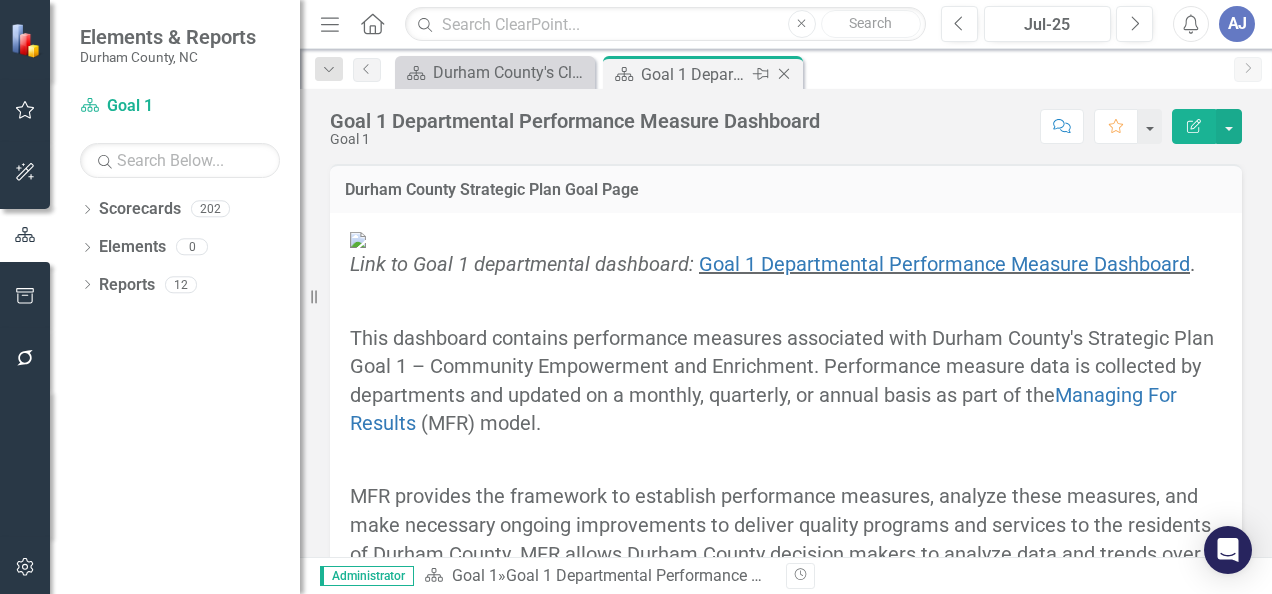 click on "Close" 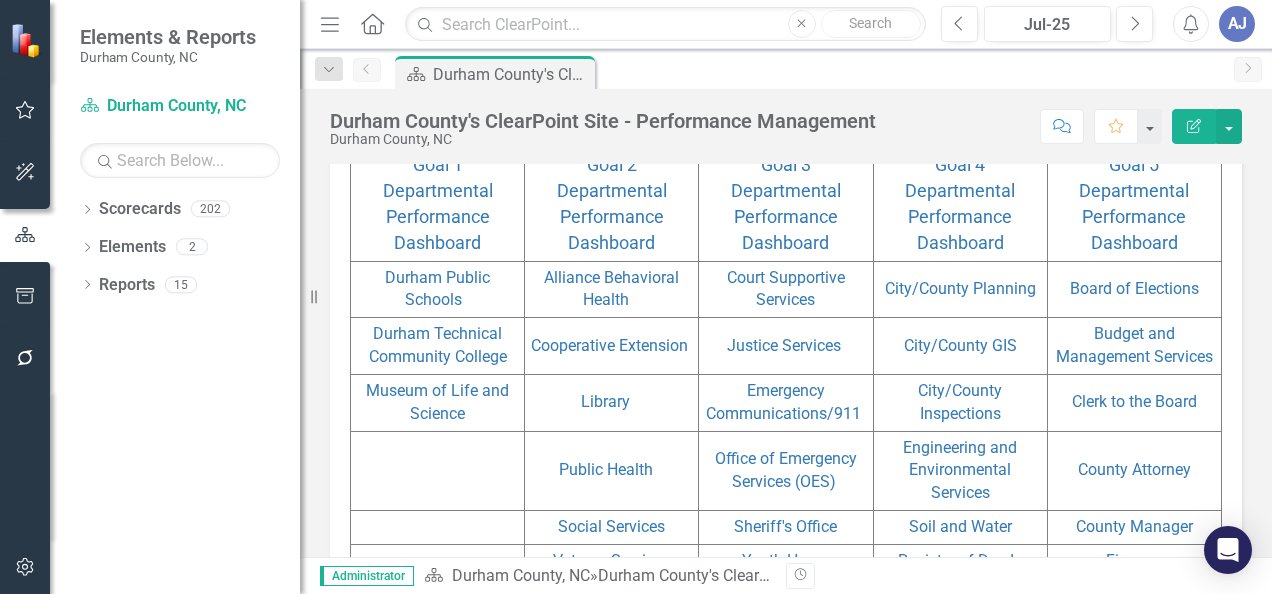 scroll, scrollTop: 226, scrollLeft: 0, axis: vertical 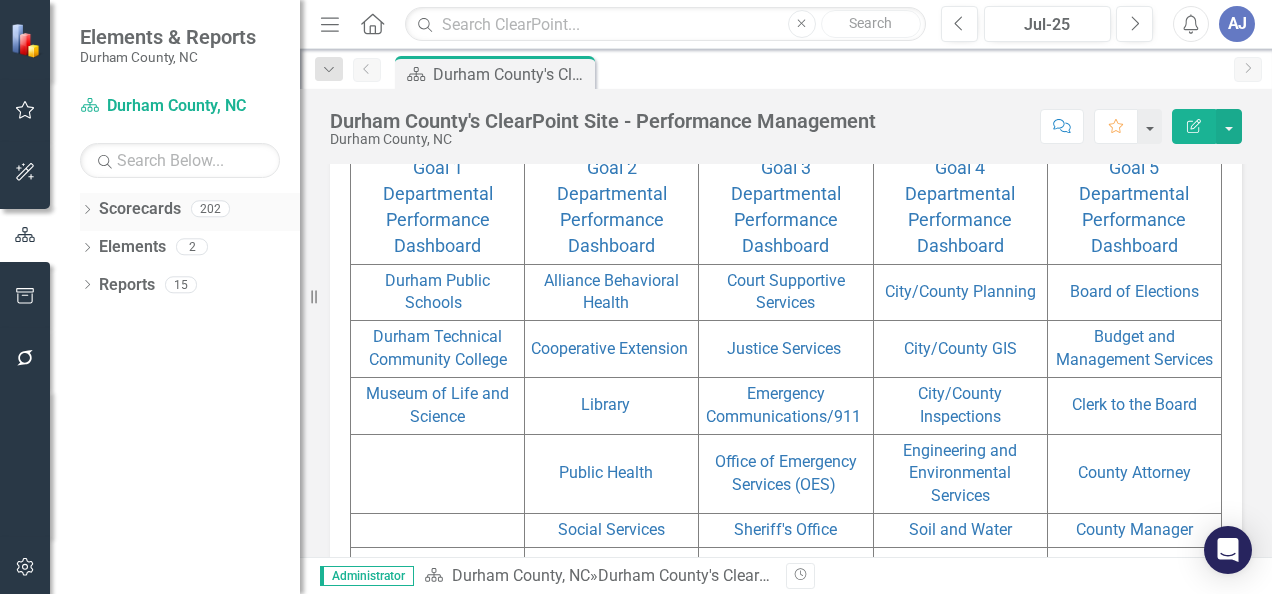 click on "Dropdown" 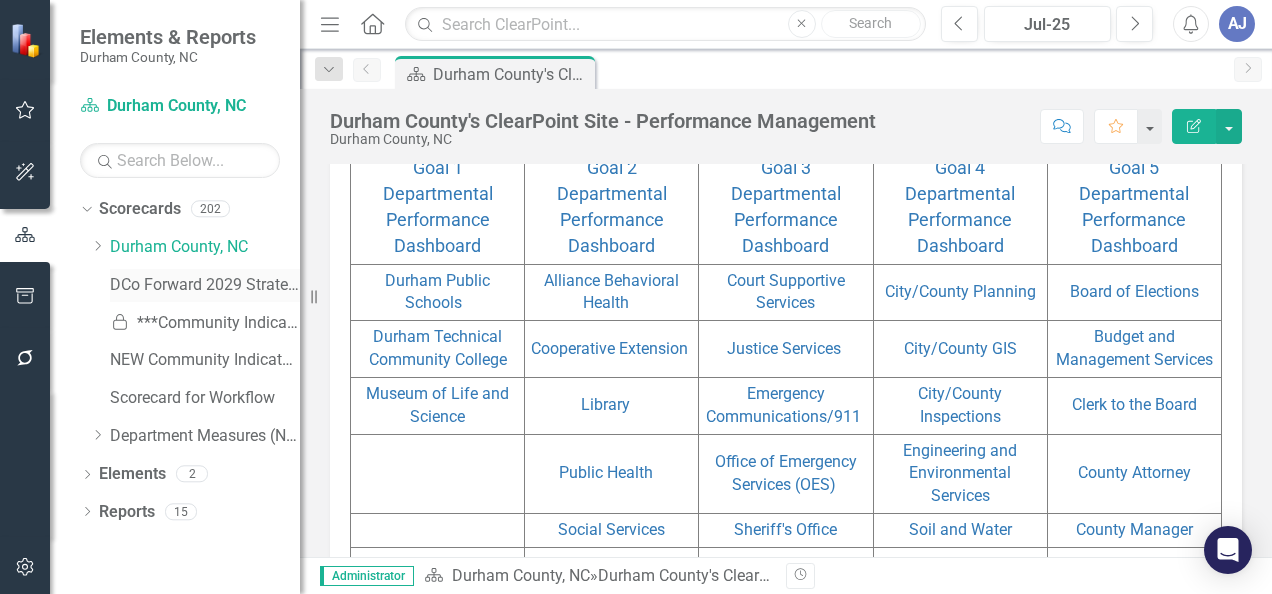 click on "DCo Forward 2029 Strategic Plan" at bounding box center [205, 285] 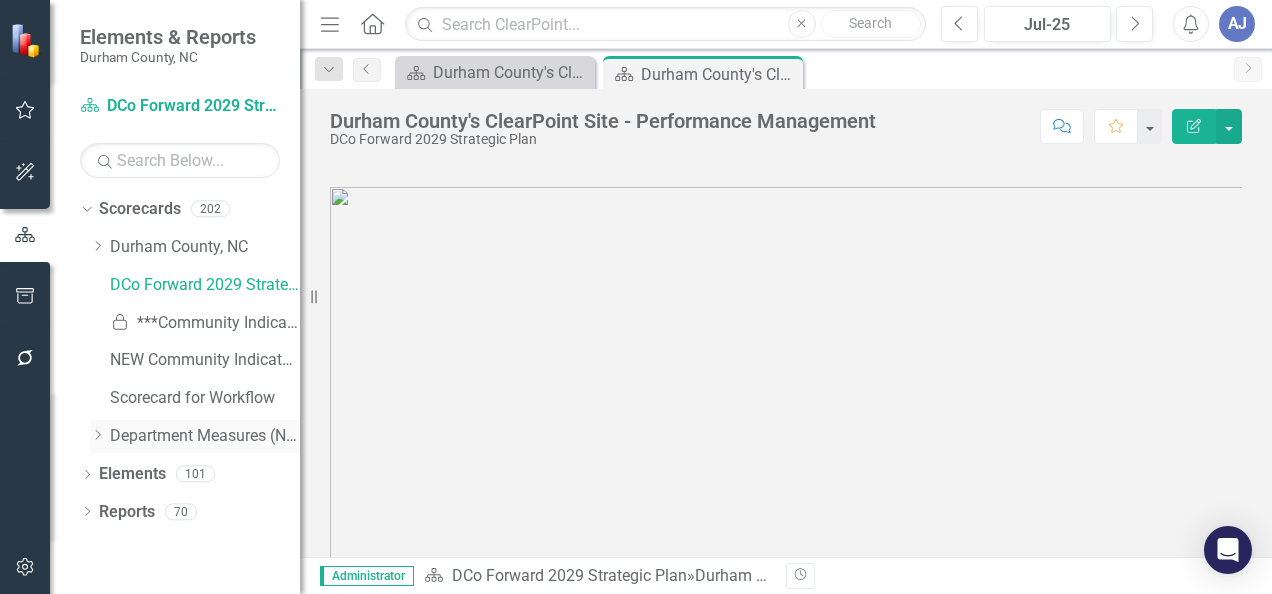 click on "Dropdown" 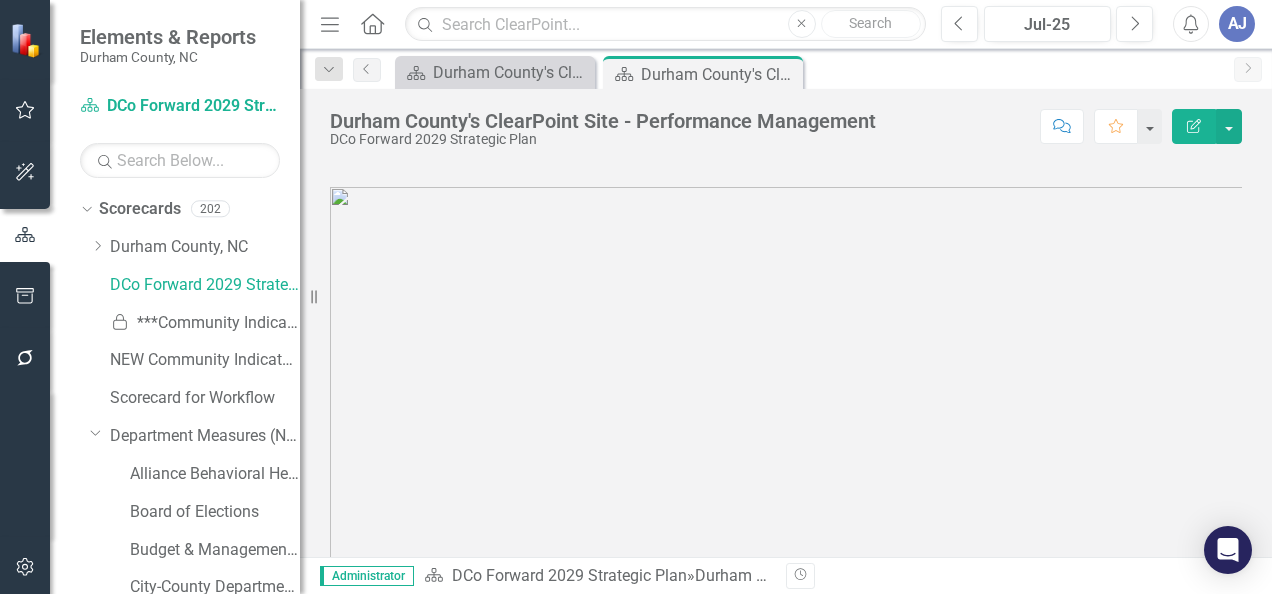 drag, startPoint x: 303, startPoint y: 245, endPoint x: 286, endPoint y: 270, distance: 30.232433 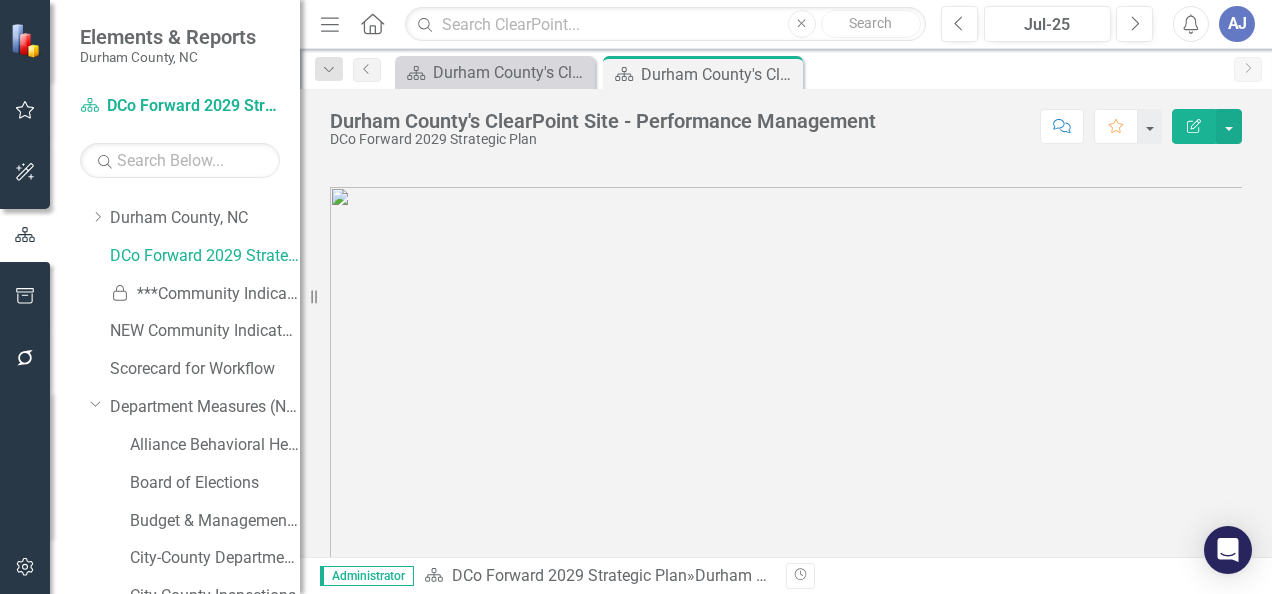 scroll, scrollTop: 0, scrollLeft: 0, axis: both 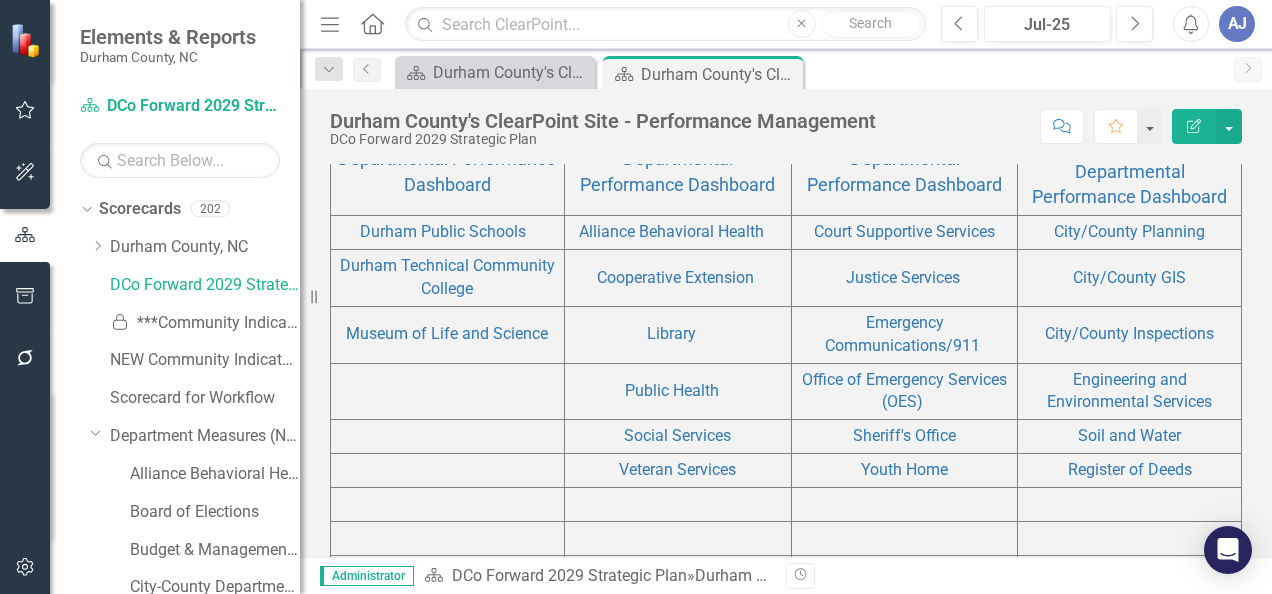 drag, startPoint x: 303, startPoint y: 277, endPoint x: 288, endPoint y: 333, distance: 57.974133 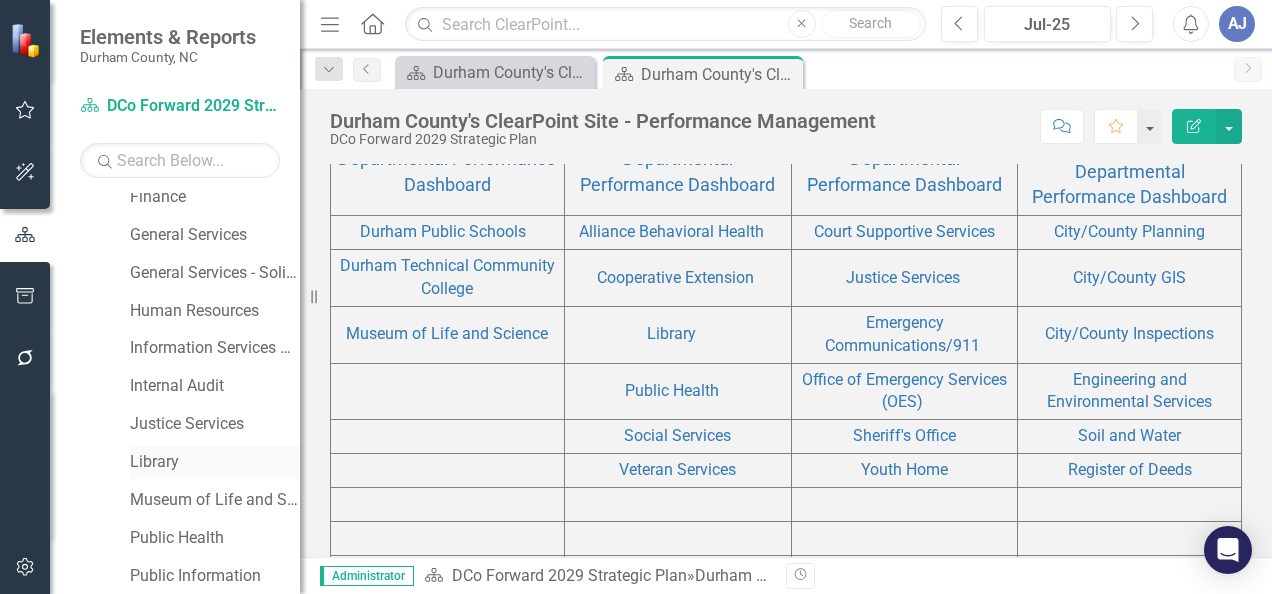 scroll, scrollTop: 968, scrollLeft: 0, axis: vertical 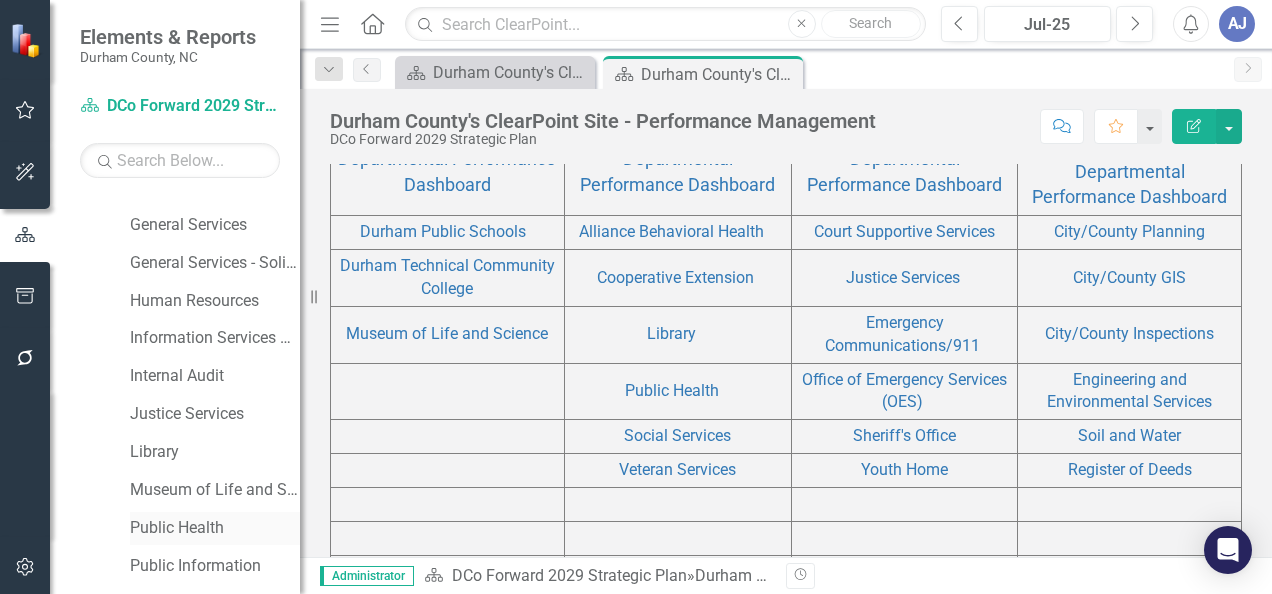click on "Public Health" at bounding box center (215, 528) 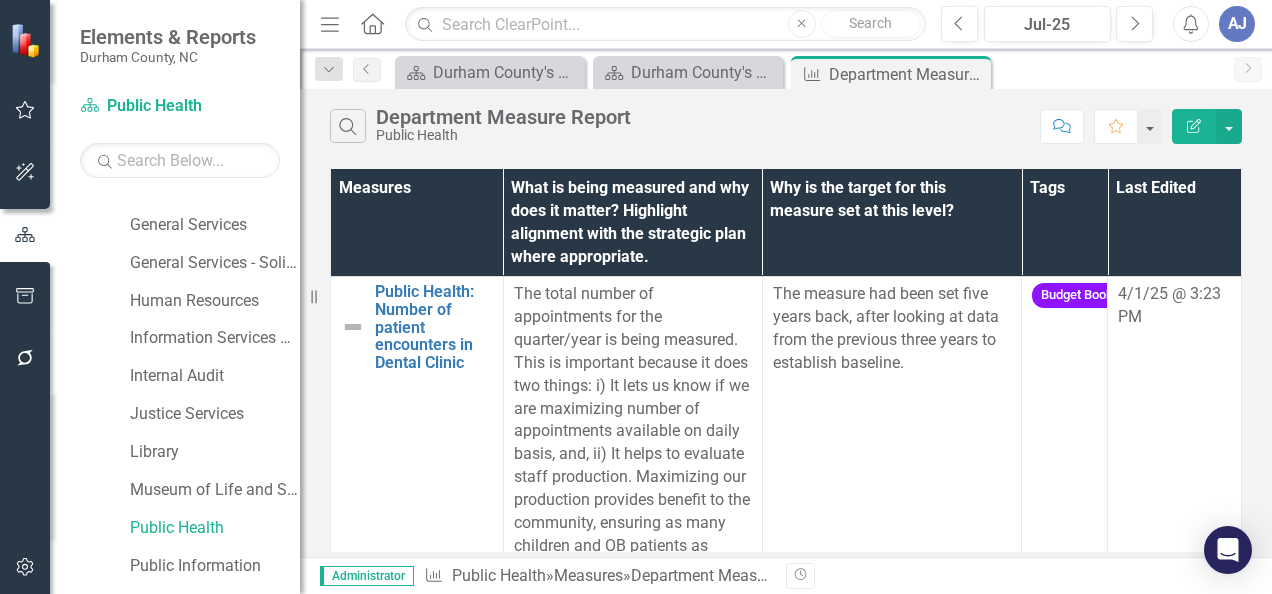 drag, startPoint x: 1243, startPoint y: 201, endPoint x: 1241, endPoint y: 240, distance: 39.051247 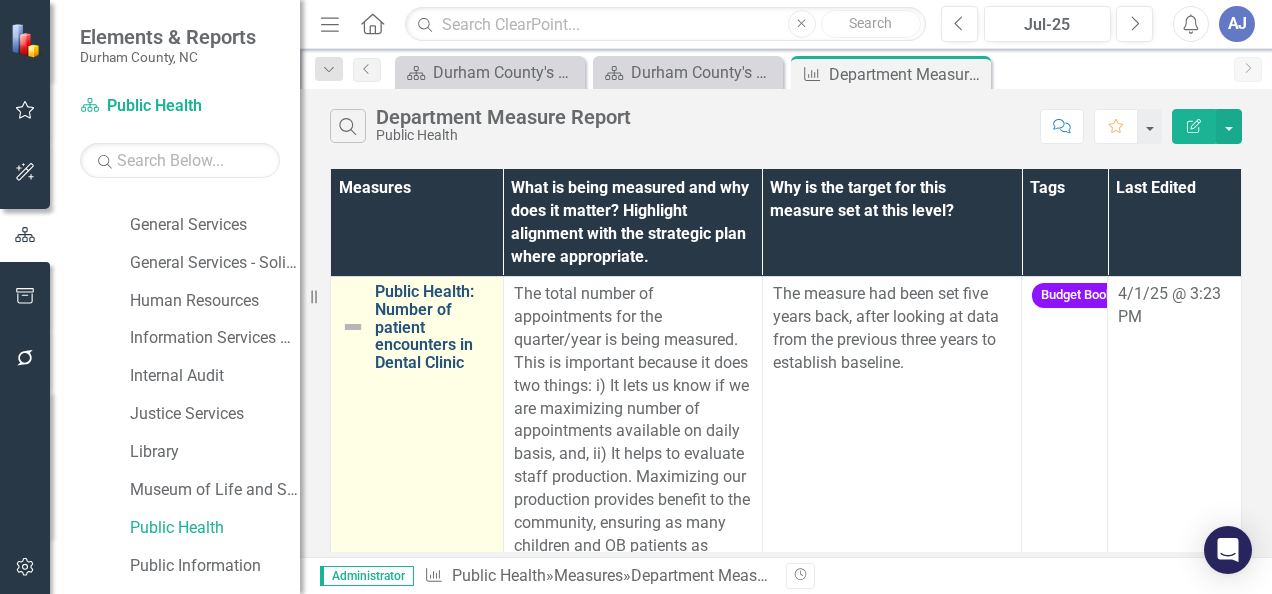 click on "Public Health: Number of patient encounters in Dental Clinic" at bounding box center (434, 327) 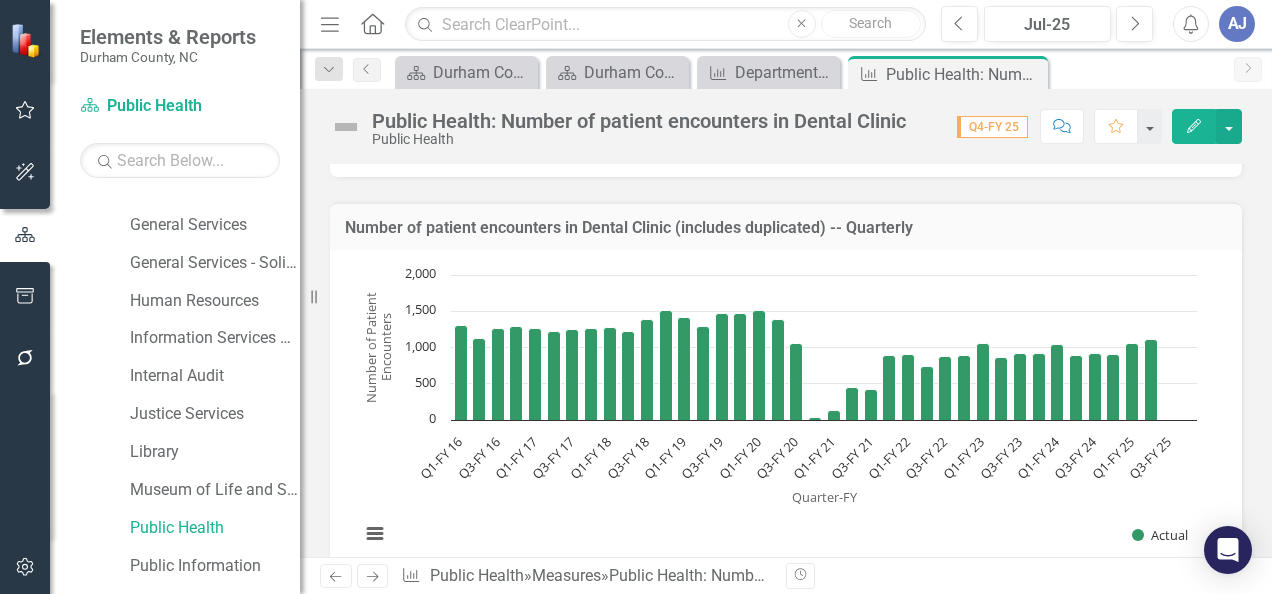 scroll, scrollTop: 0, scrollLeft: 0, axis: both 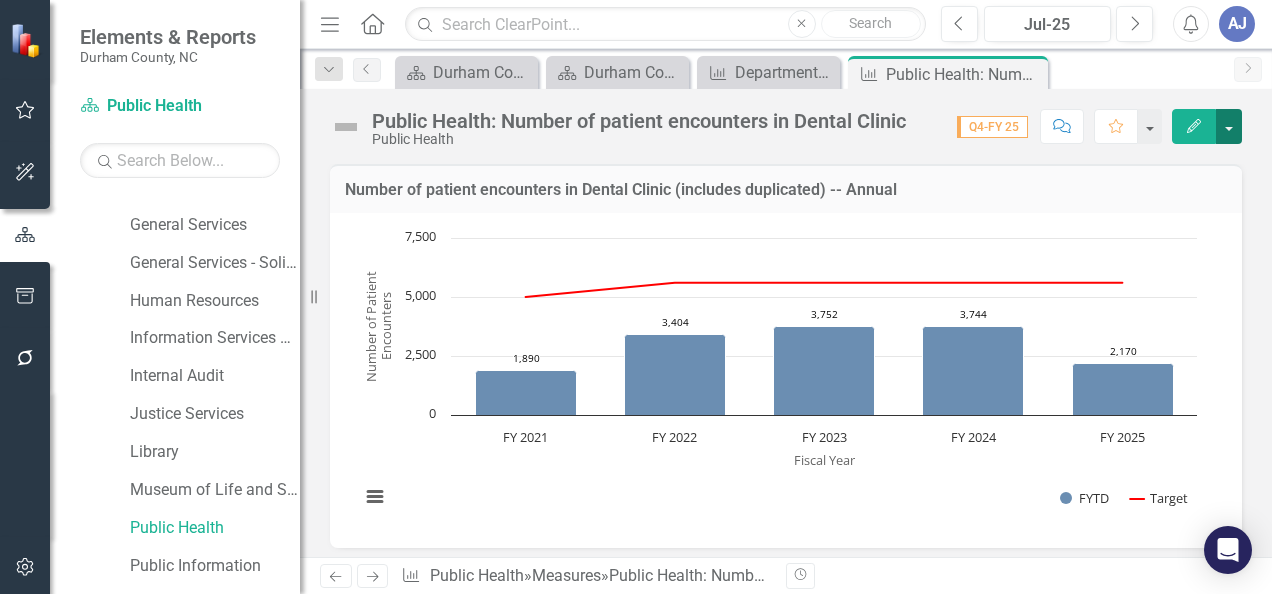 click at bounding box center (1229, 126) 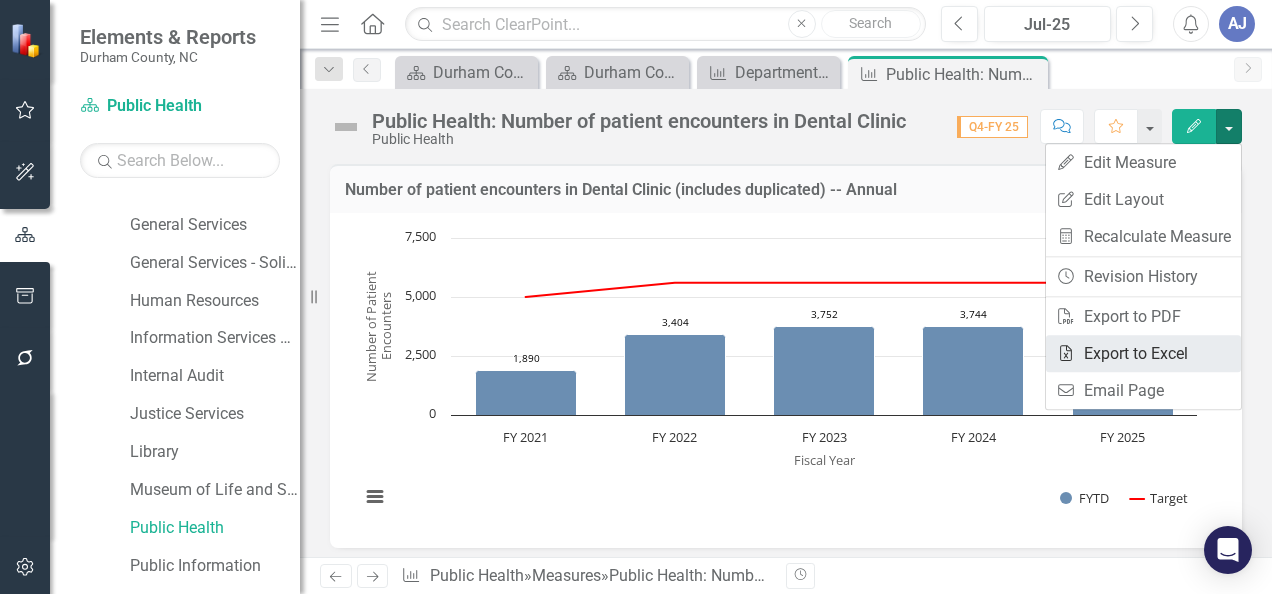click on "Excel Export to Excel" at bounding box center (1143, 353) 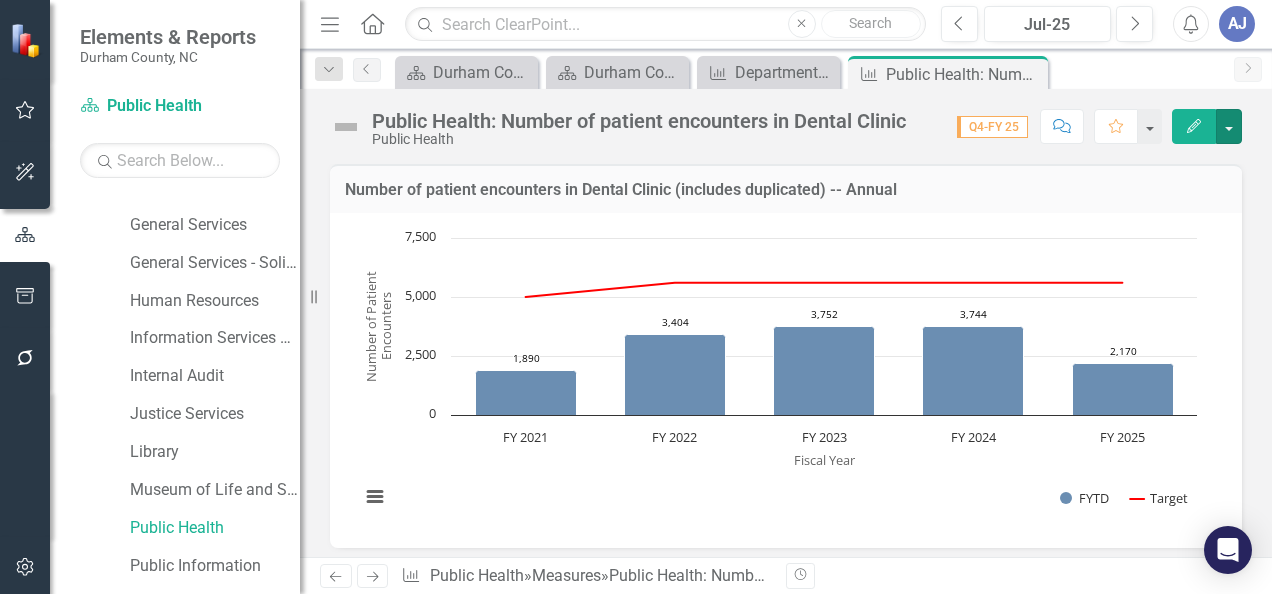 scroll, scrollTop: 344, scrollLeft: 0, axis: vertical 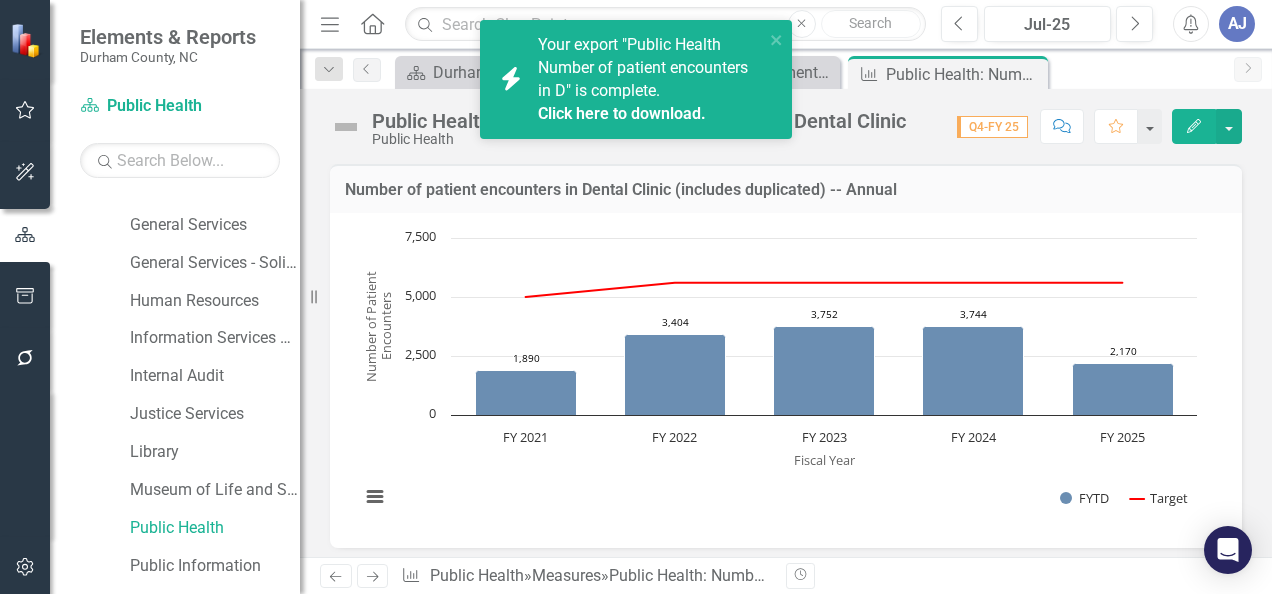 click on "Your export "Public Health Number of patient encounters in D" is complete. Click here to download." at bounding box center [651, 79] 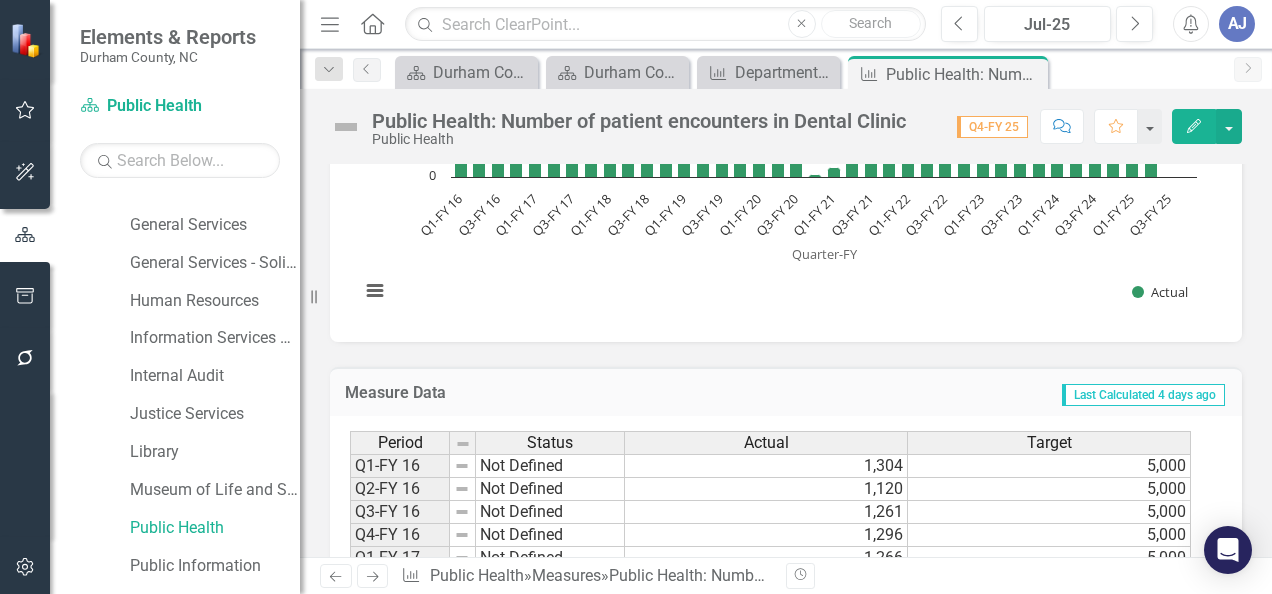 scroll, scrollTop: 0, scrollLeft: 0, axis: both 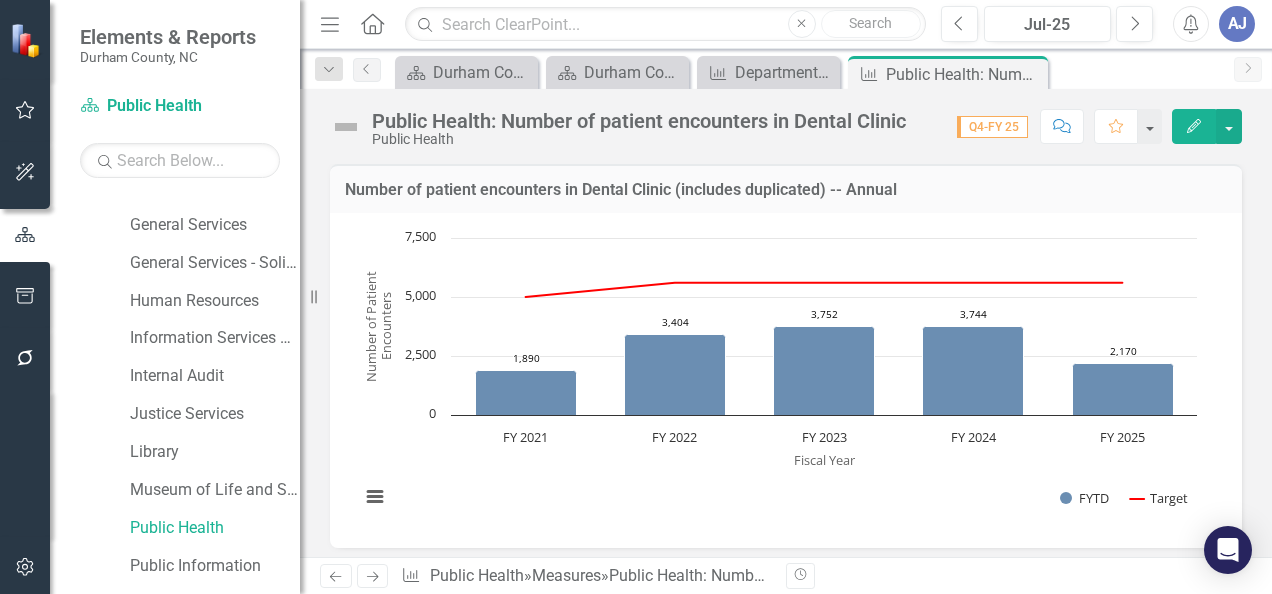 click on "Number of patient encounters in Dental Clinic (includes duplicated) -- Annual (Chart Type: Column with Target Line)
Plot Bands
FY 2021
FYTD: 1,890	Target: 5,000
FY 2022
FYTD: 3,404	Target: 5,600
FY 2023
FYTD: 3,752	Target: 5,600
FY 2024
FYTD: 3,744	Target: 5,600
FY 2025
FYTD: 2,170	Target: 5,600 The chart has 1 X axis displaying Fiscal Year.  The chart has 1 Y axis displaying Number of Patient Encounters. Data ranges from 1890 to 5600. Created with Highcharts 11.4.8 Fiscal Year Number of Patient ​ Encounters Chart context menu 1,890 ​ 1,890 3,404 ​ 3,404 3,752 ​ 3,752 3,744 ​ 3,744 2,170 ​ 2,170 FYTD Target FY 2021 FY 2022 FY 2023 FY 2024 FY 2025 0 2,500 5,000 7,500 Target ​ FY 2024: 5,600 ​ End of interactive chart. Number of patient encounters in Dental Clinic (includes duplicated) -- Quarterly Chart Bar chart with 40 bars. Created with Highcharts 11.4.8 Quarter-FY ​" at bounding box center (786, 1593) 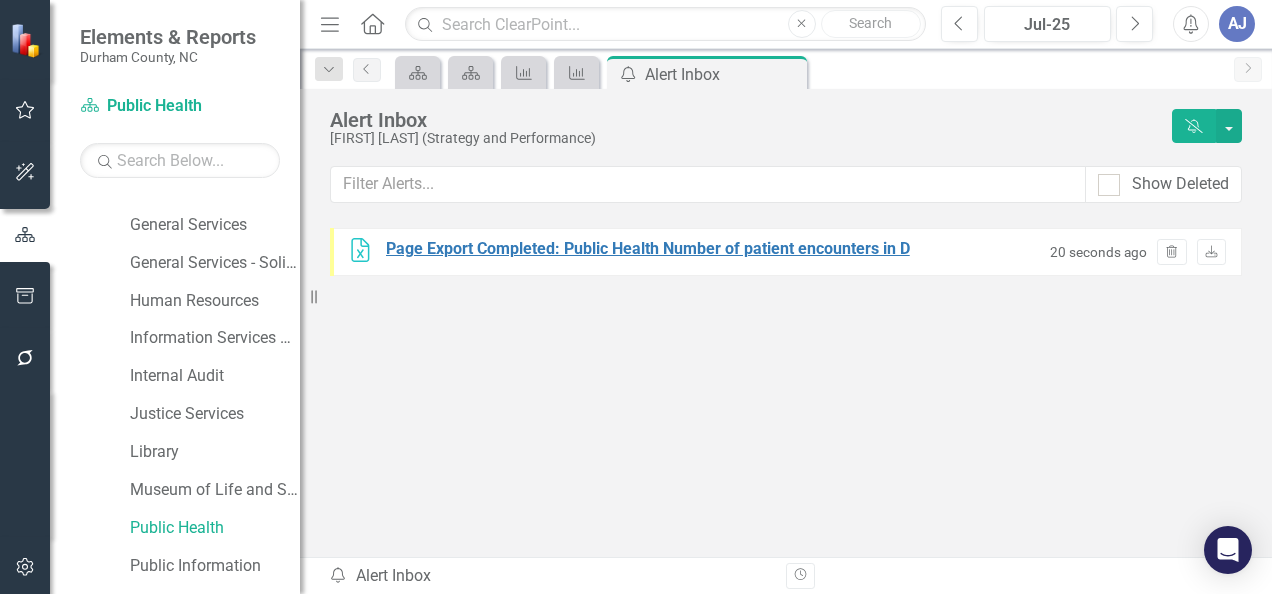 click on "Page Export Completed: Public Health Number of patient encounters in D" at bounding box center (648, 249) 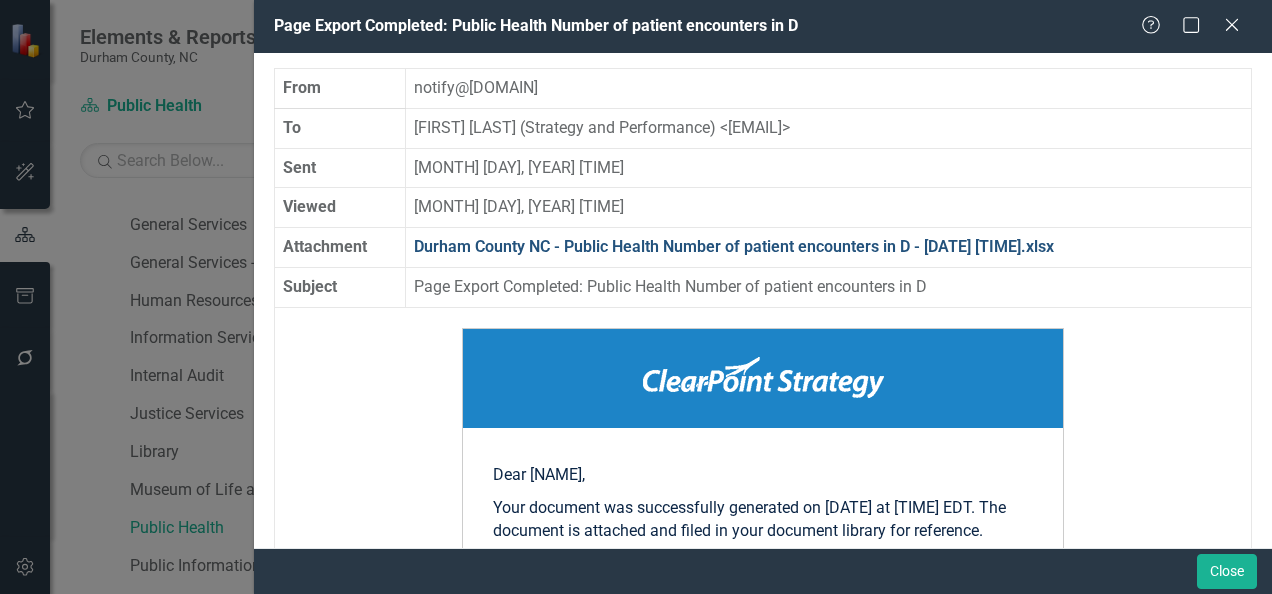 click on "Durham County NC - Public Health Number of patient encounters in D - [DATE] [TIME].xlsx" at bounding box center (734, 246) 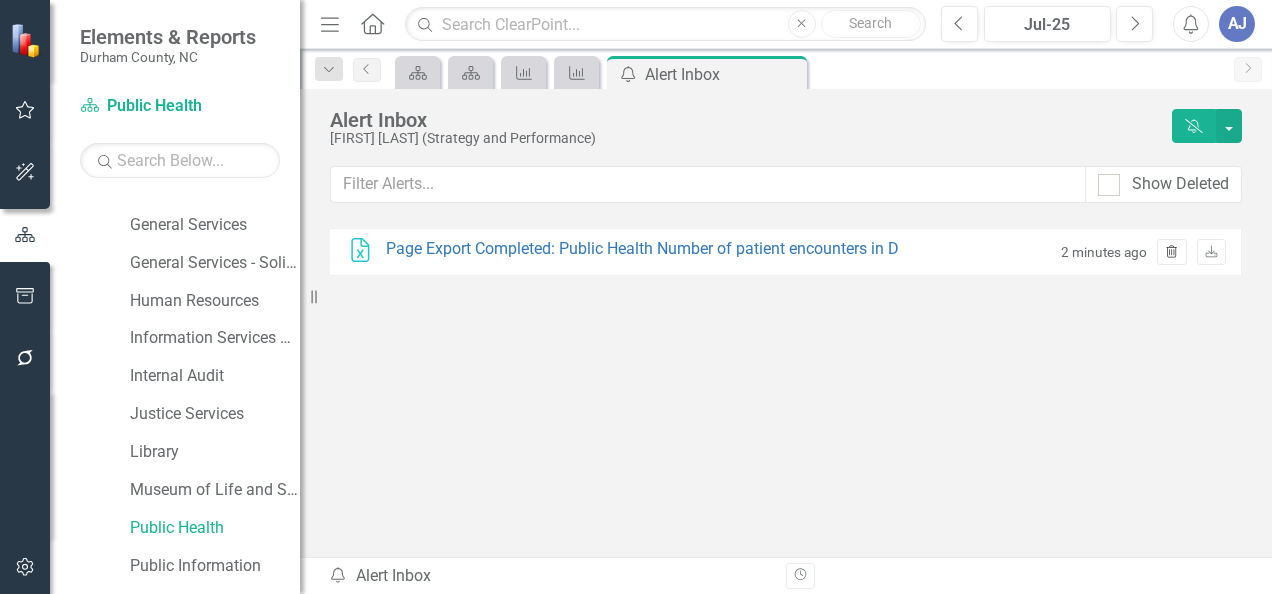 click on "Trash" 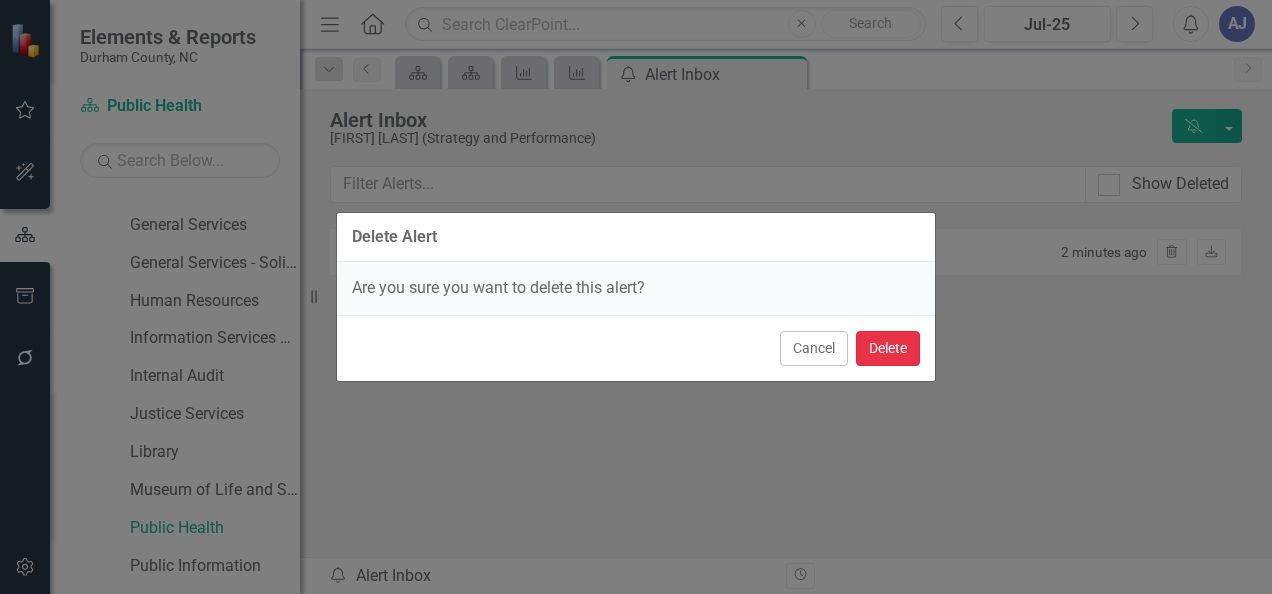 click on "Delete" at bounding box center (888, 348) 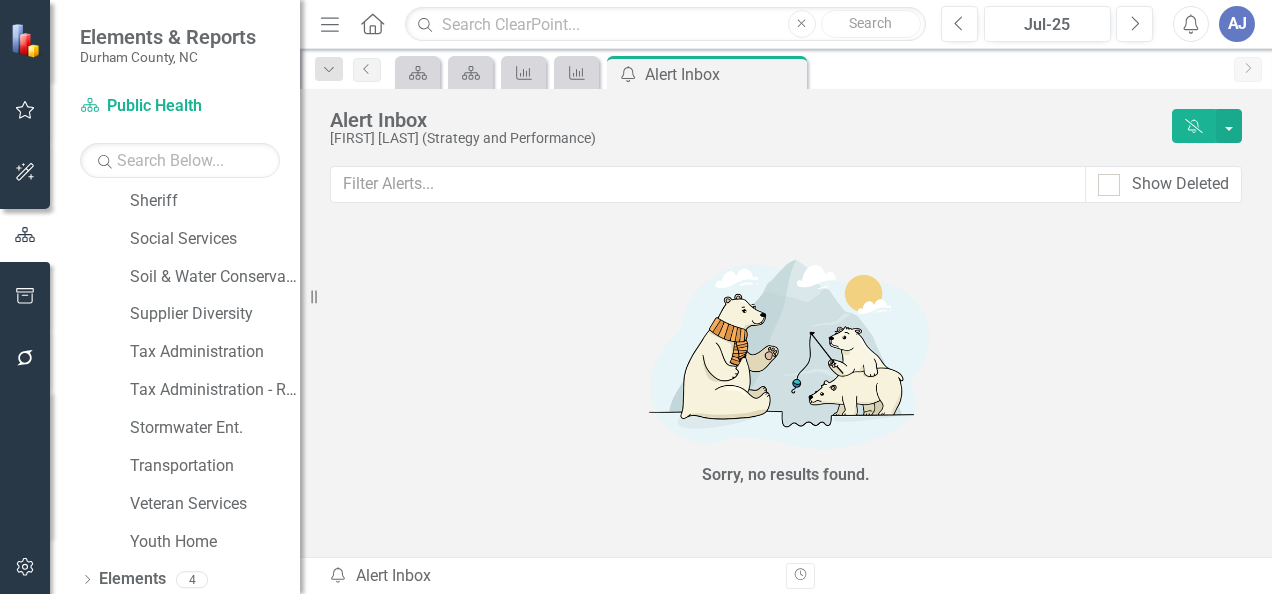 scroll, scrollTop: 1528, scrollLeft: 0, axis: vertical 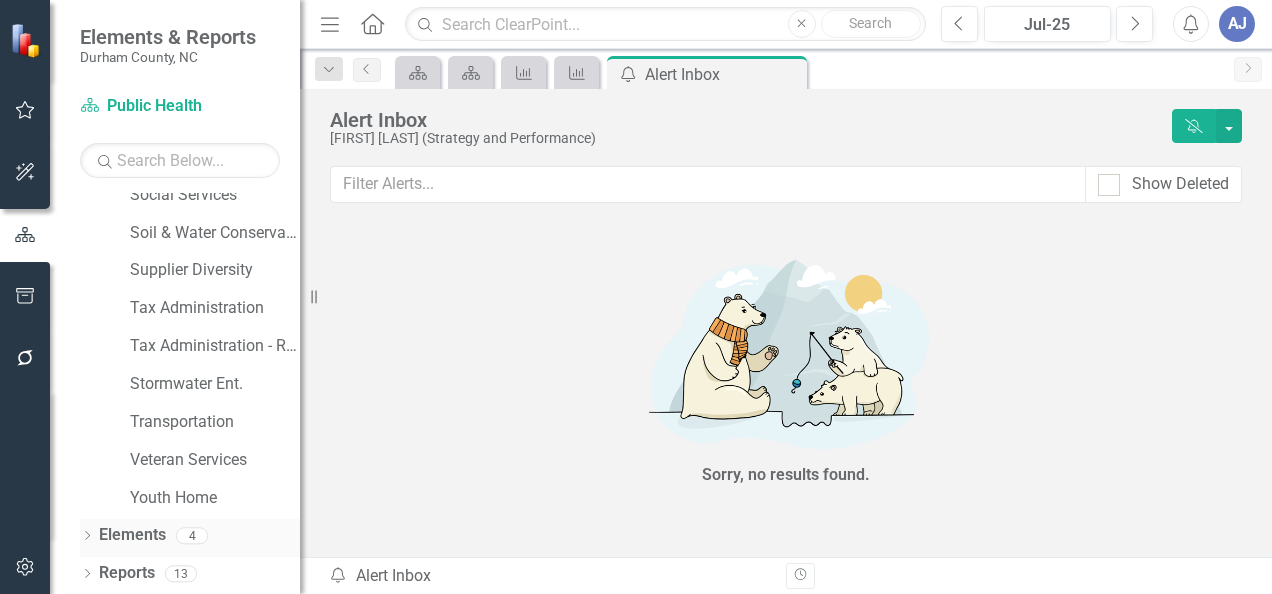 click on "Dropdown" 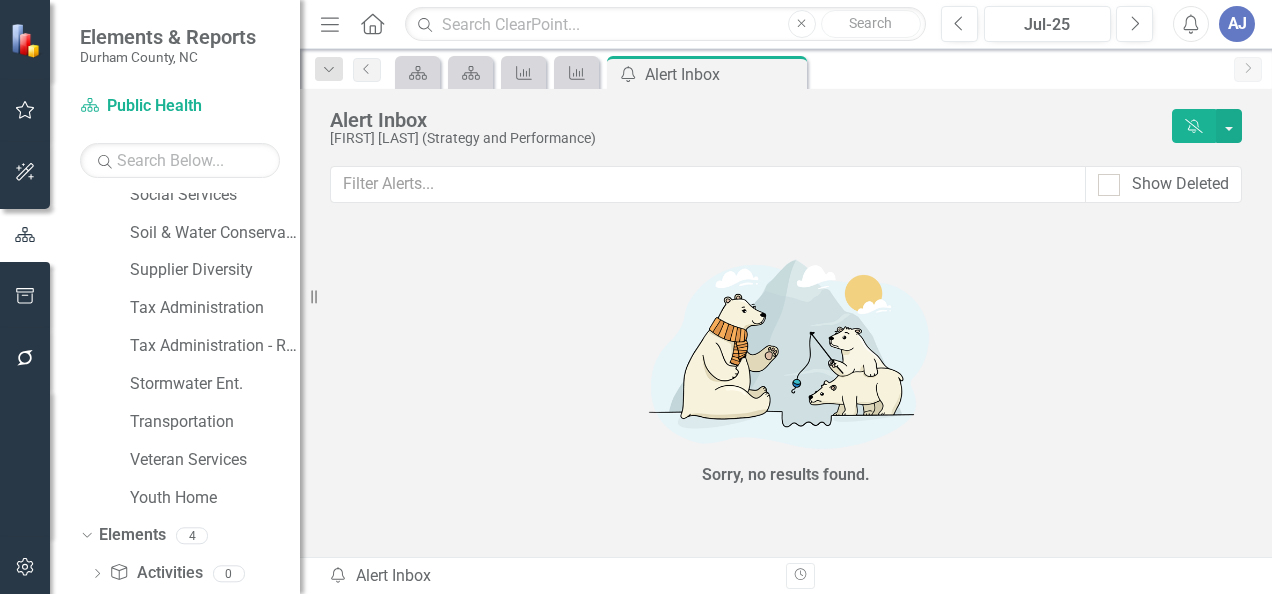 scroll, scrollTop: 1642, scrollLeft: 0, axis: vertical 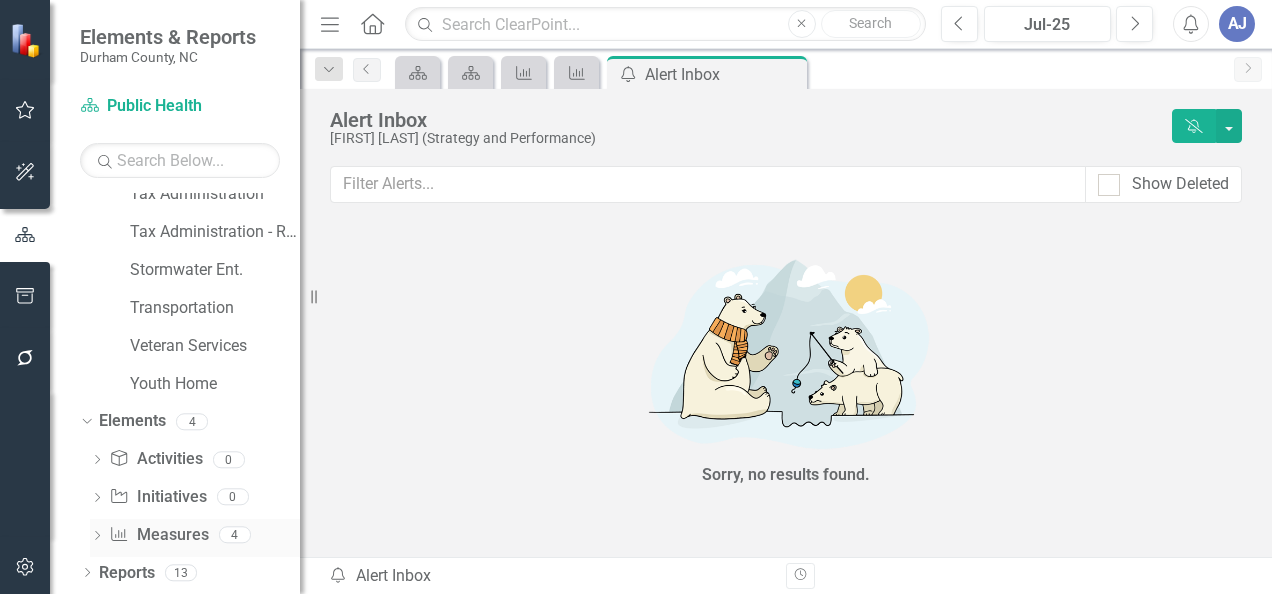 click on "Measure Measures" at bounding box center (158, 535) 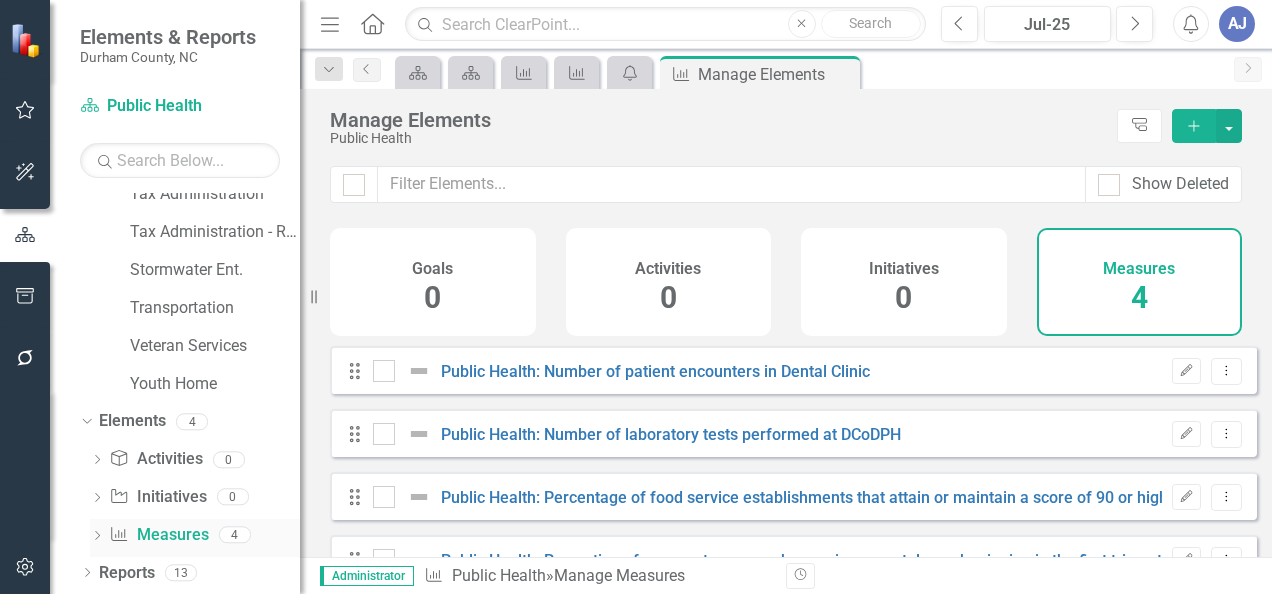 checkbox on "false" 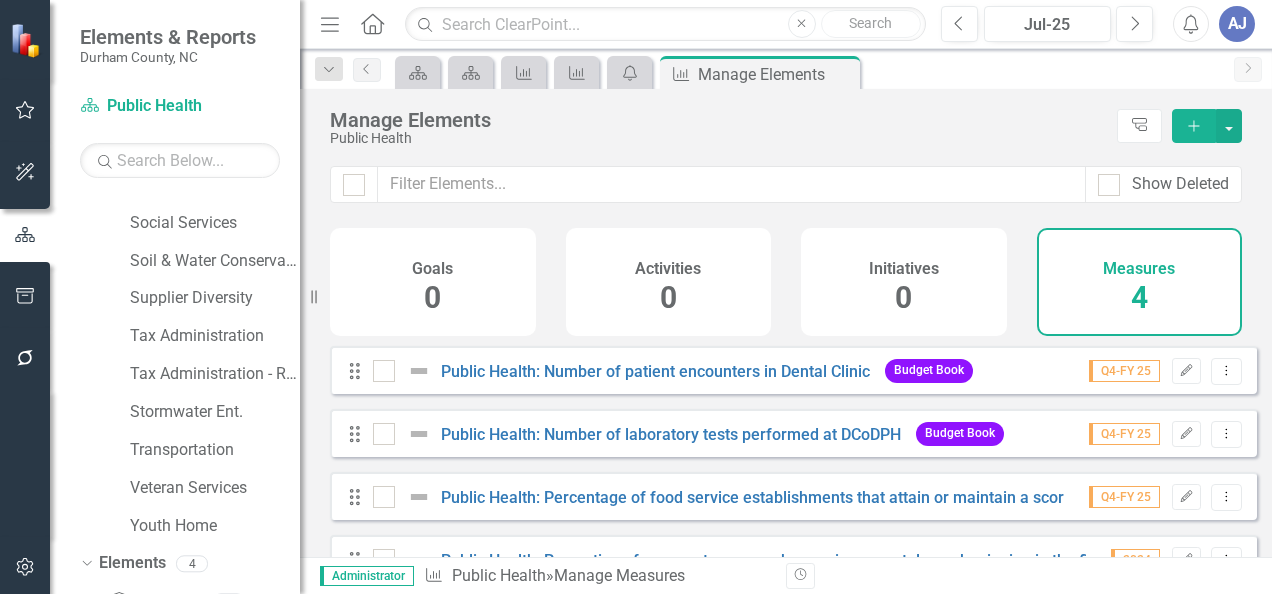 scroll, scrollTop: 1482, scrollLeft: 0, axis: vertical 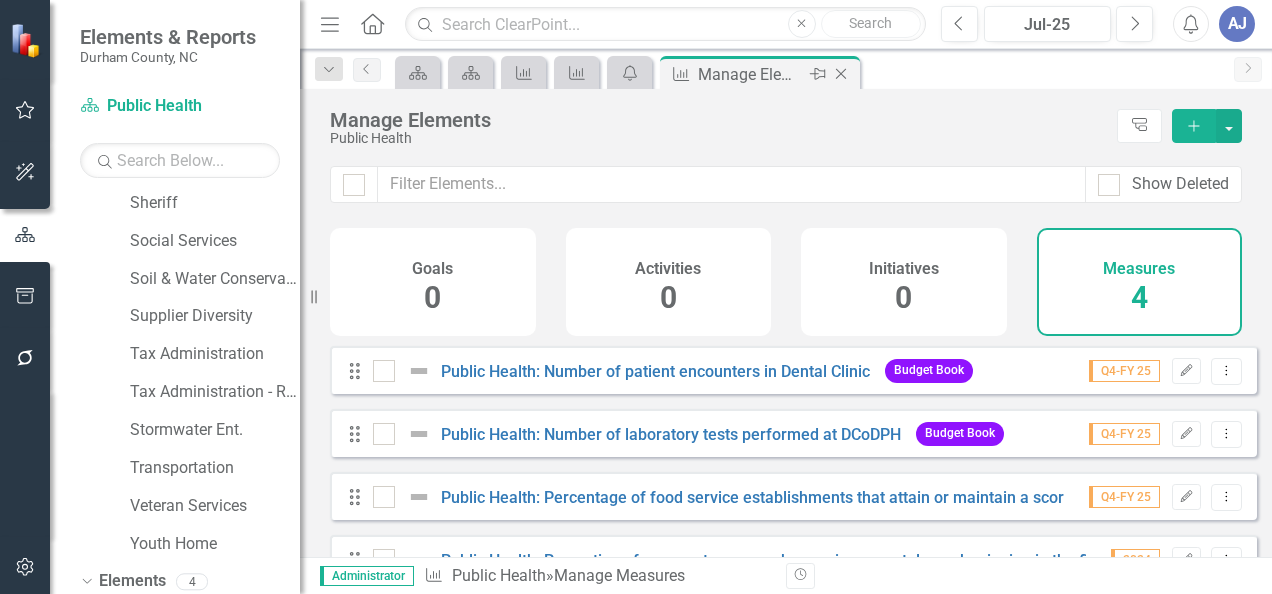 click 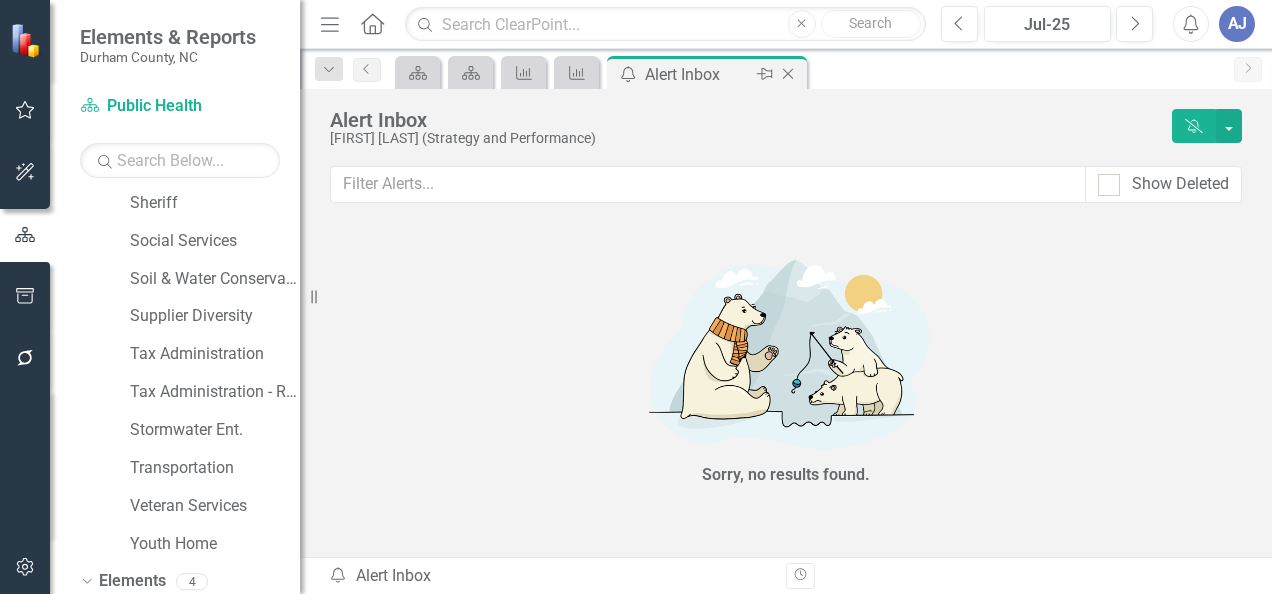 click 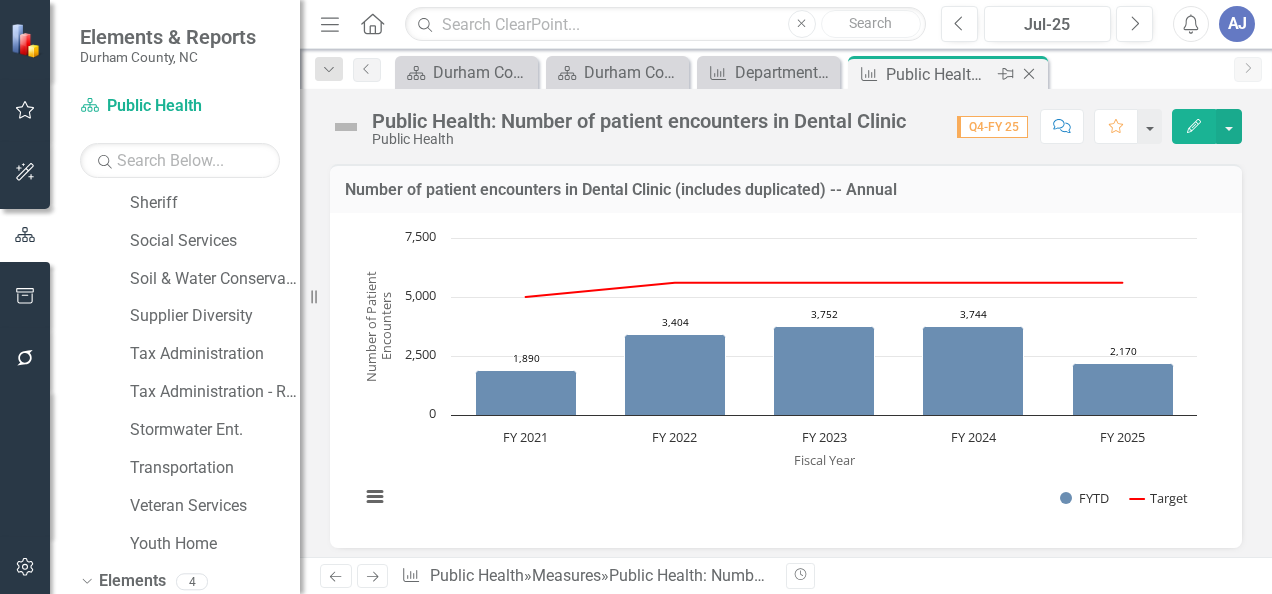 click on "Close" 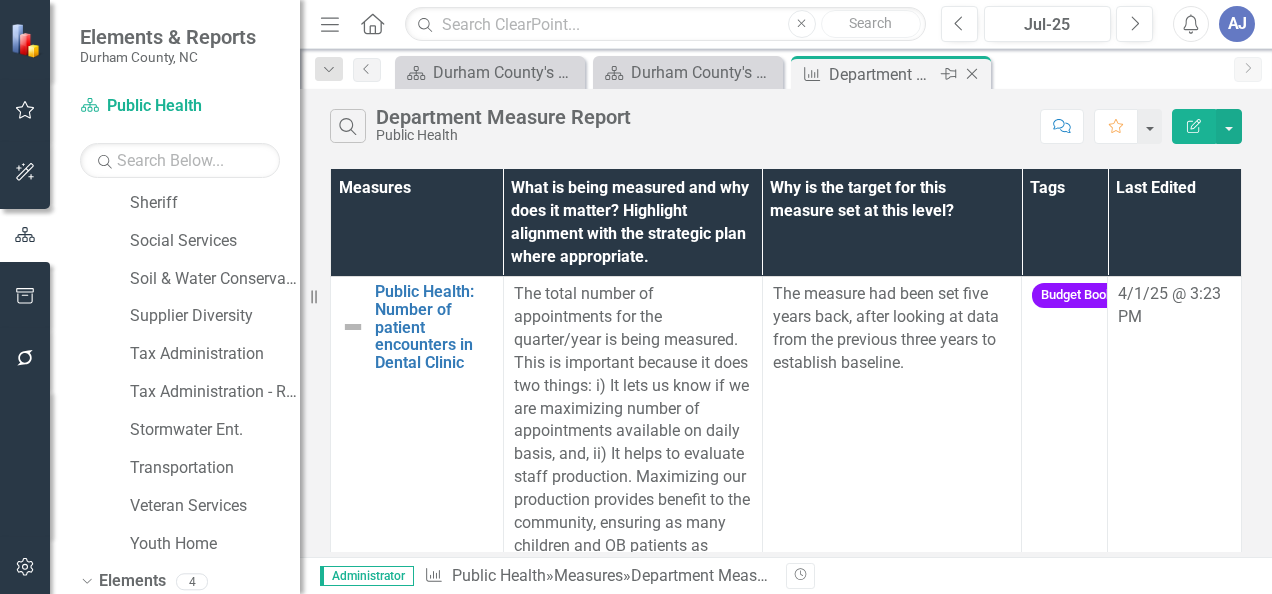 click on "Close" at bounding box center [973, 74] 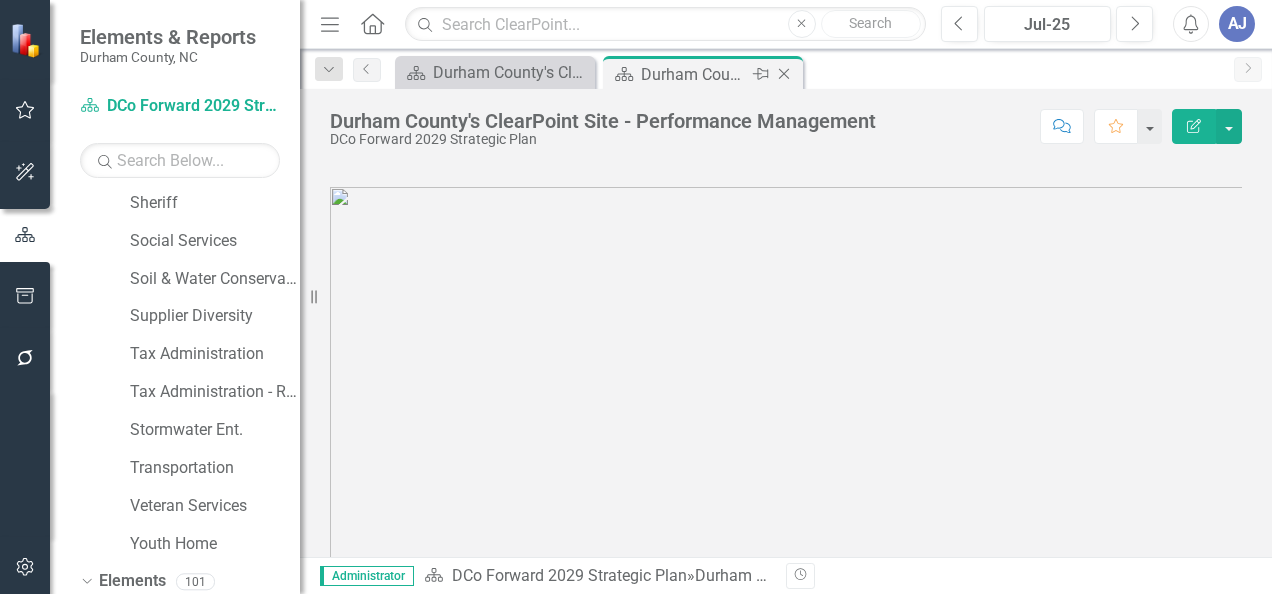 click 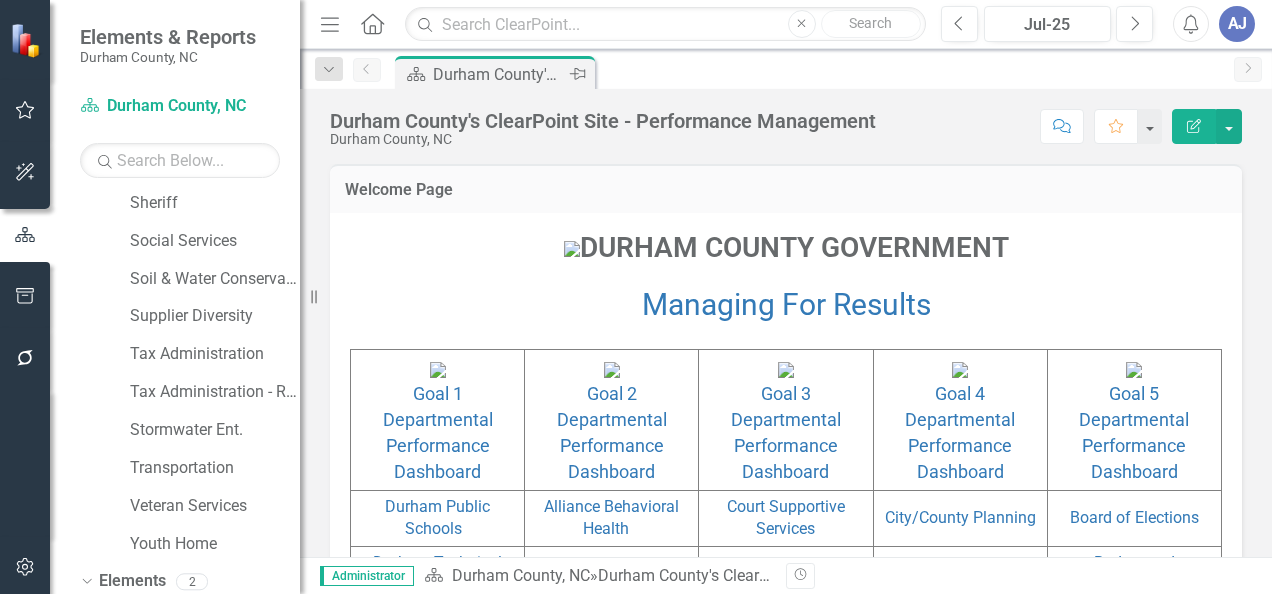 click on "Pin" 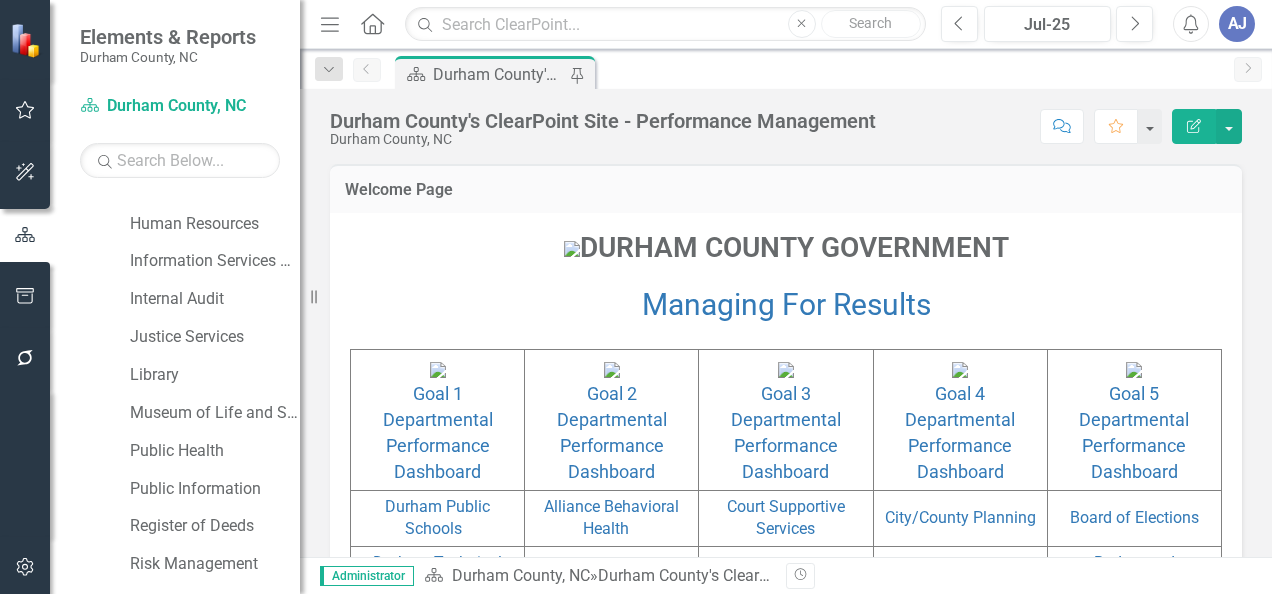 scroll, scrollTop: 1042, scrollLeft: 0, axis: vertical 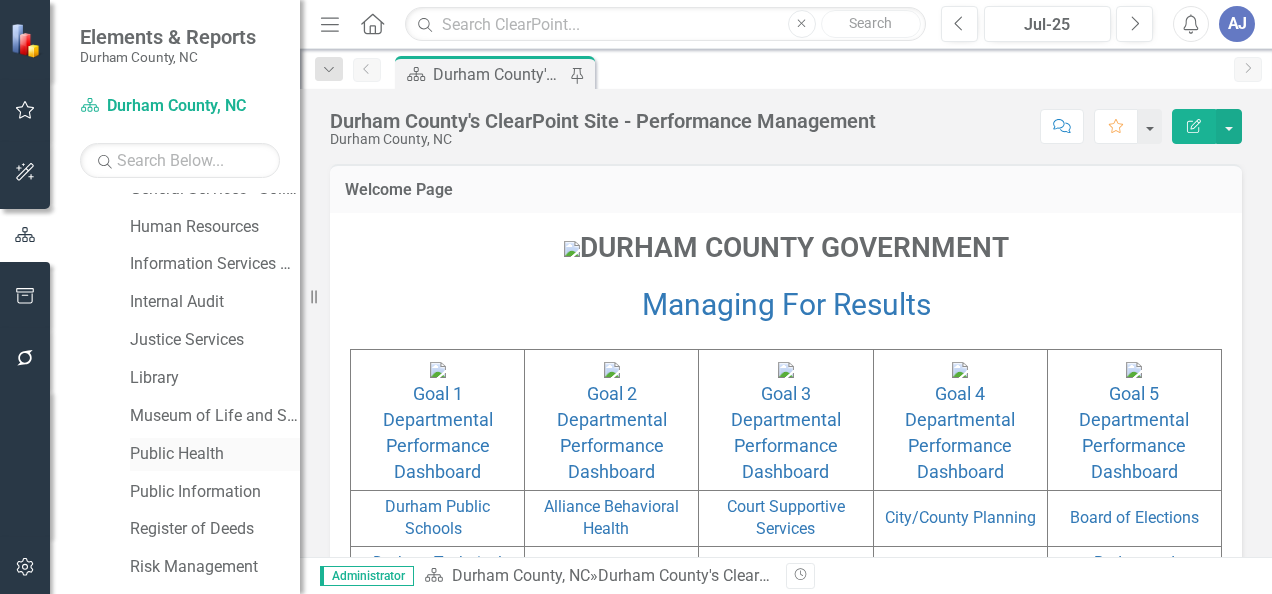 click on "Public Health" at bounding box center (215, 454) 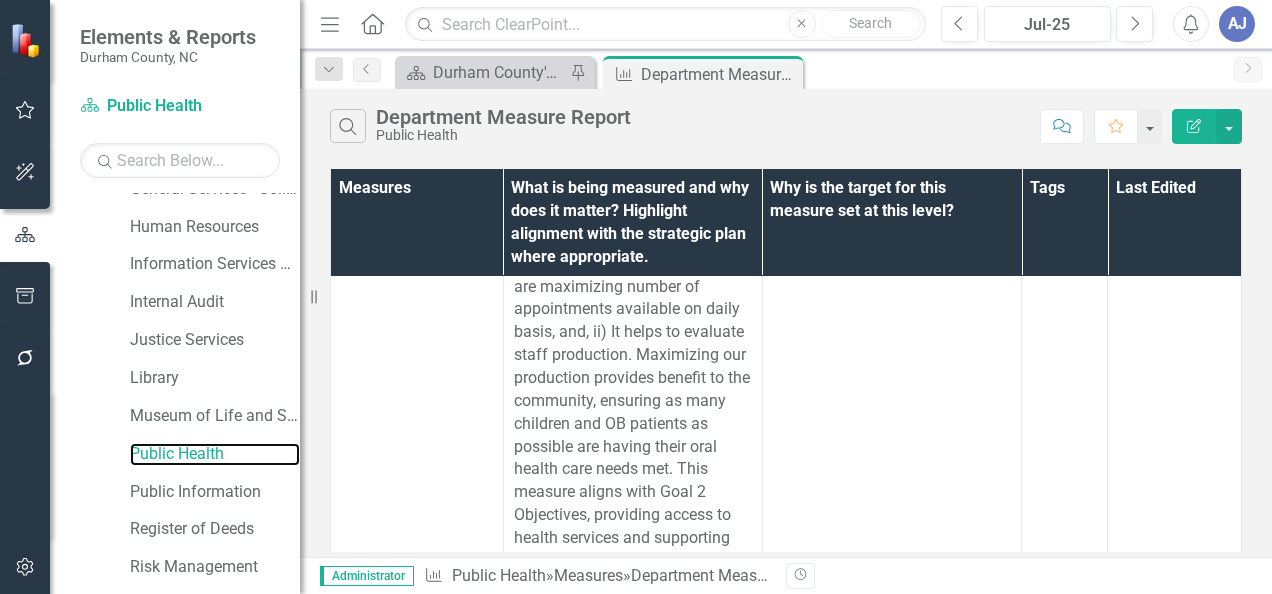 scroll, scrollTop: 0, scrollLeft: 0, axis: both 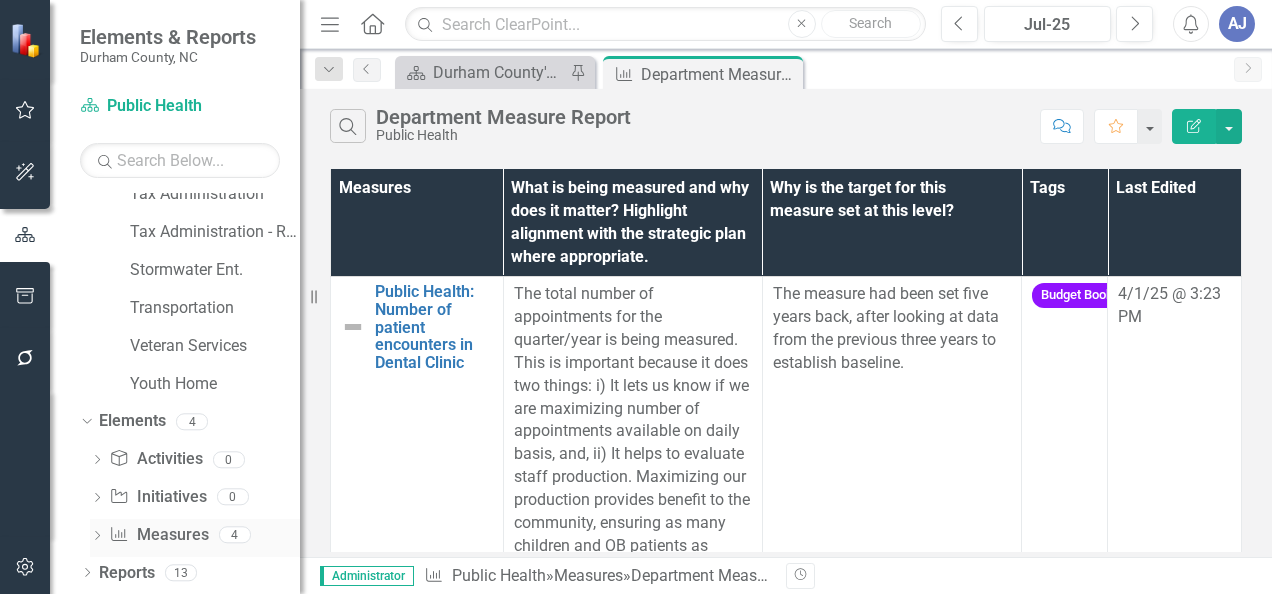 click on "Dropdown" 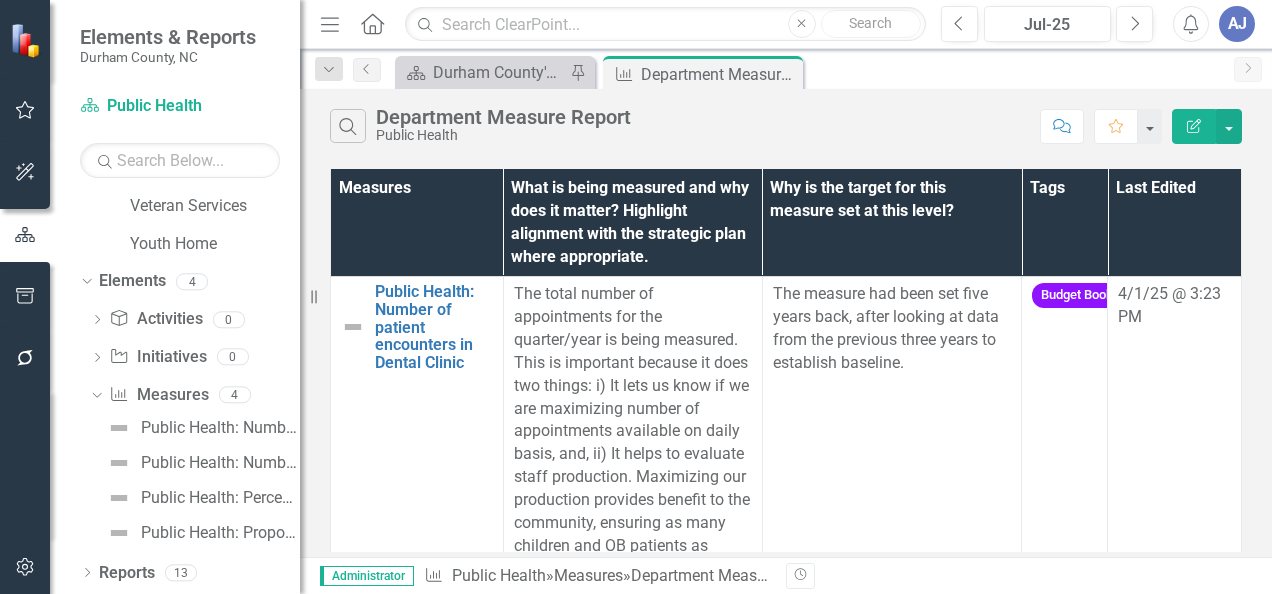 scroll, scrollTop: 1670, scrollLeft: 0, axis: vertical 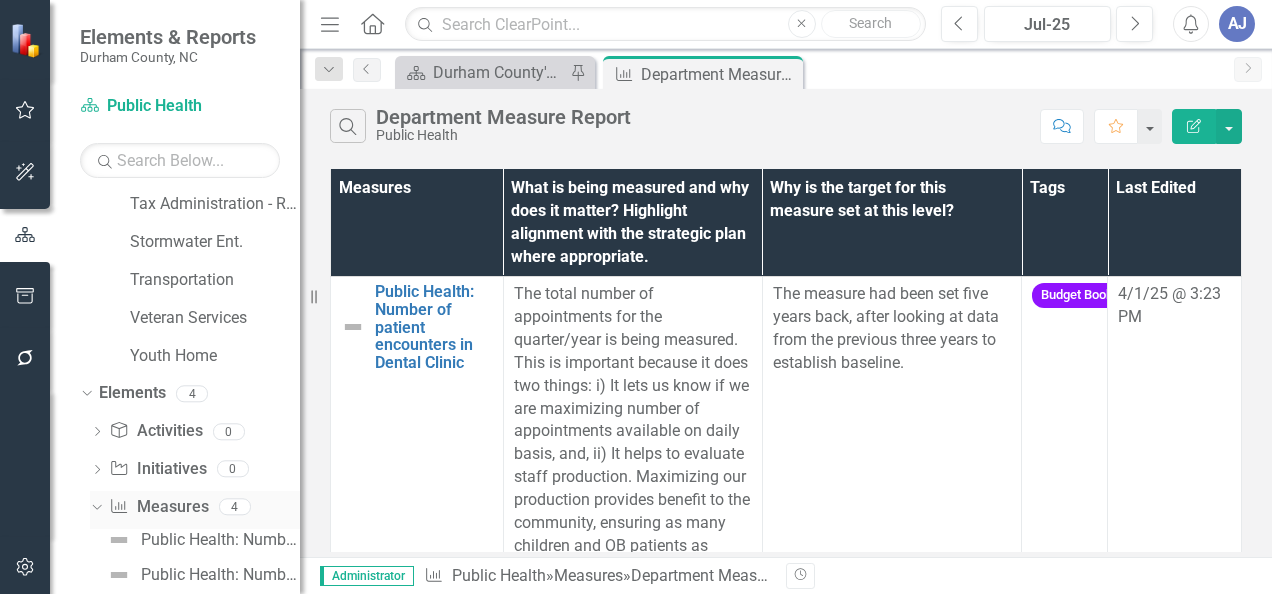 click on "Measure Measures" at bounding box center (158, 507) 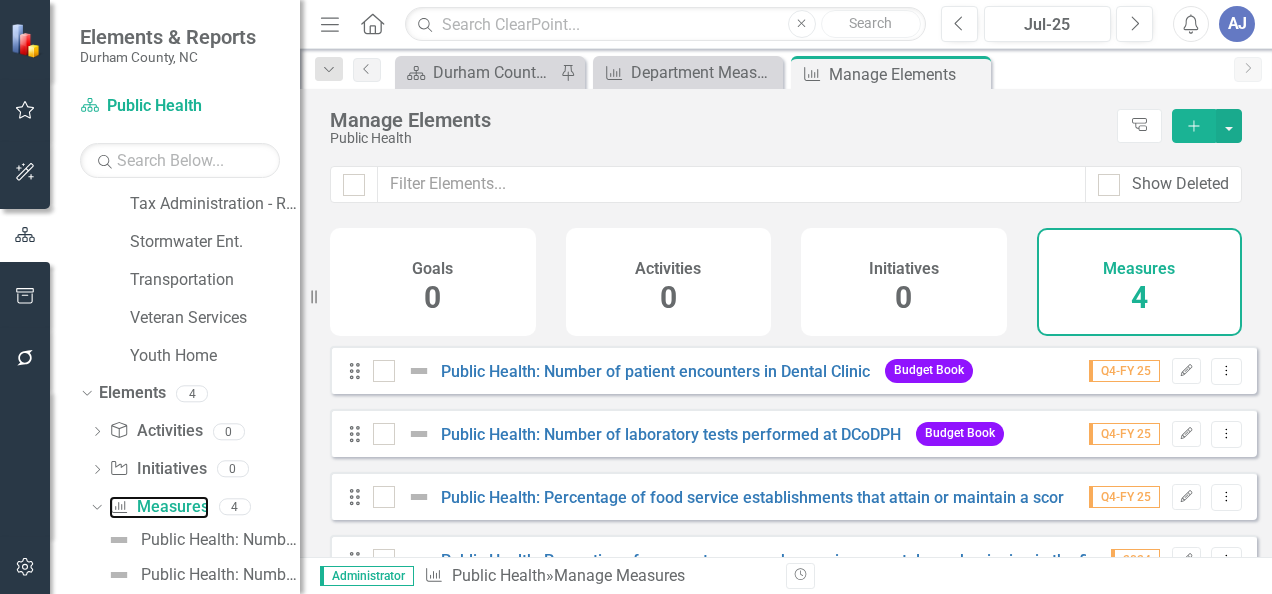 scroll, scrollTop: 54, scrollLeft: 0, axis: vertical 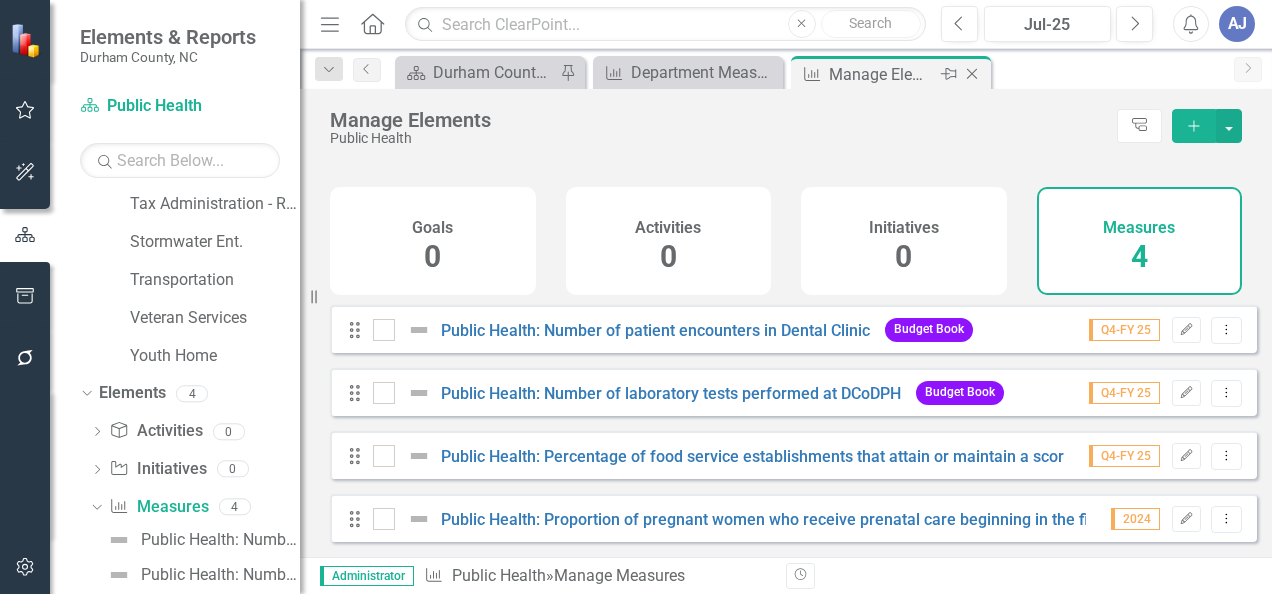click on "Close" 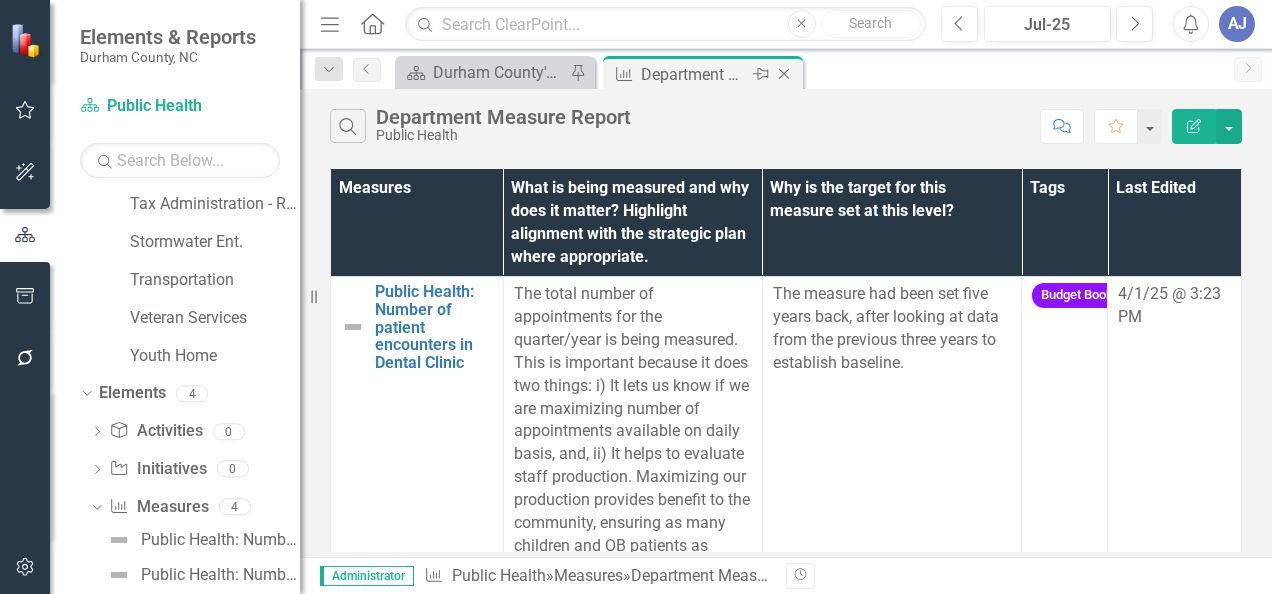 click on "Close" 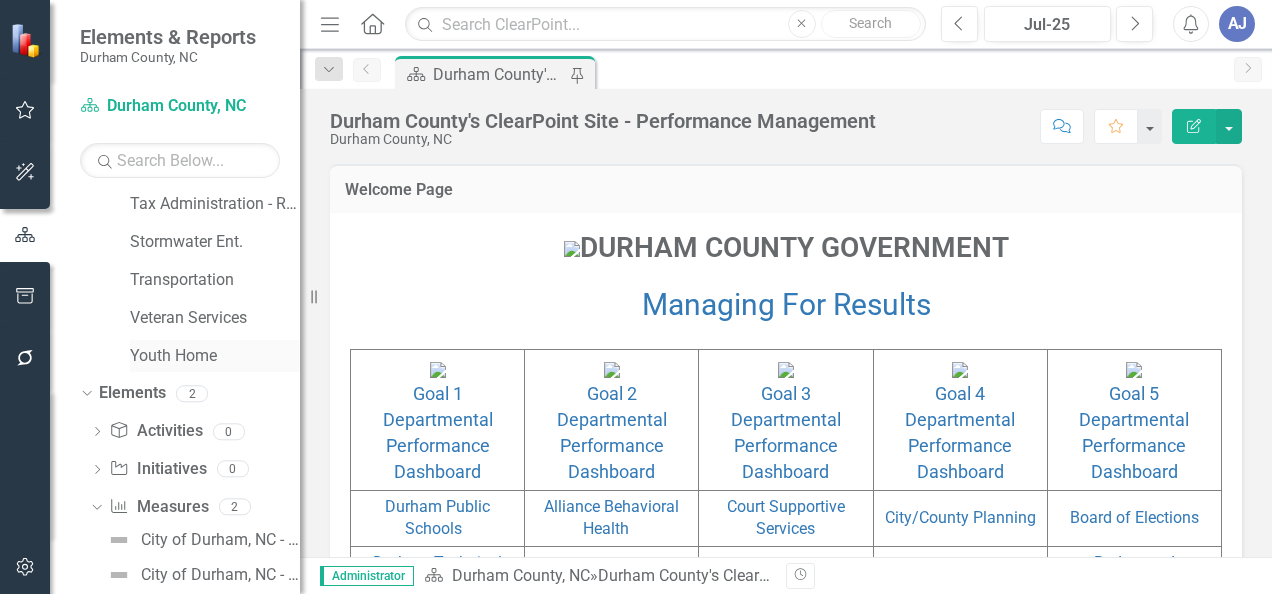 click on "Youth Home" at bounding box center [215, 356] 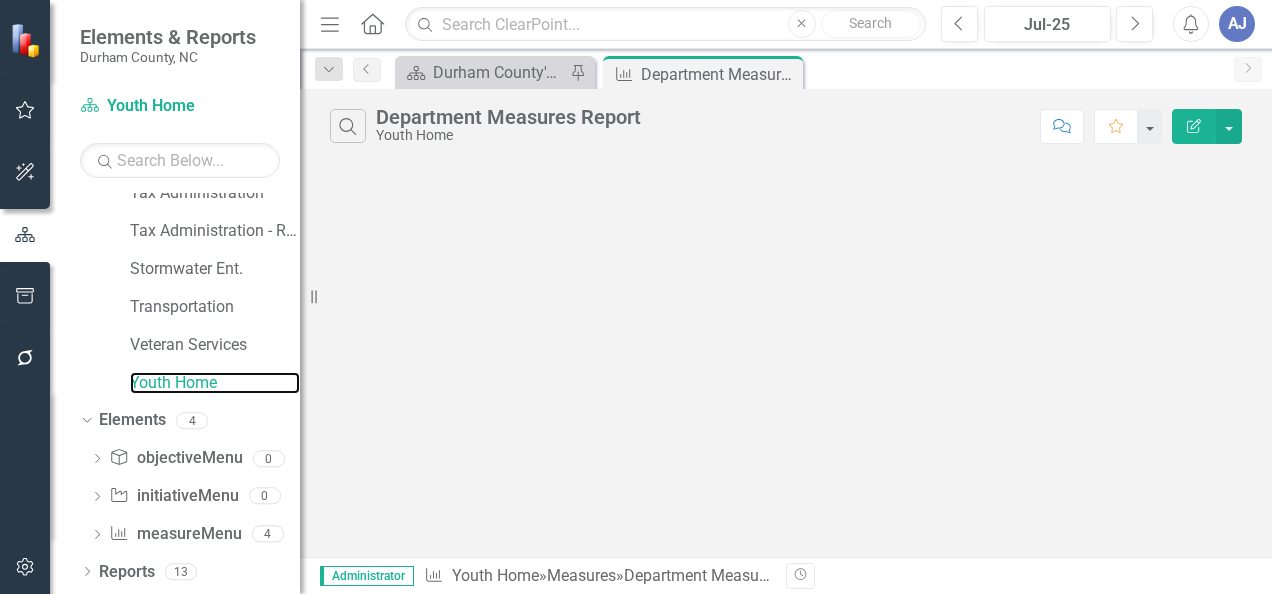 scroll, scrollTop: 1642, scrollLeft: 0, axis: vertical 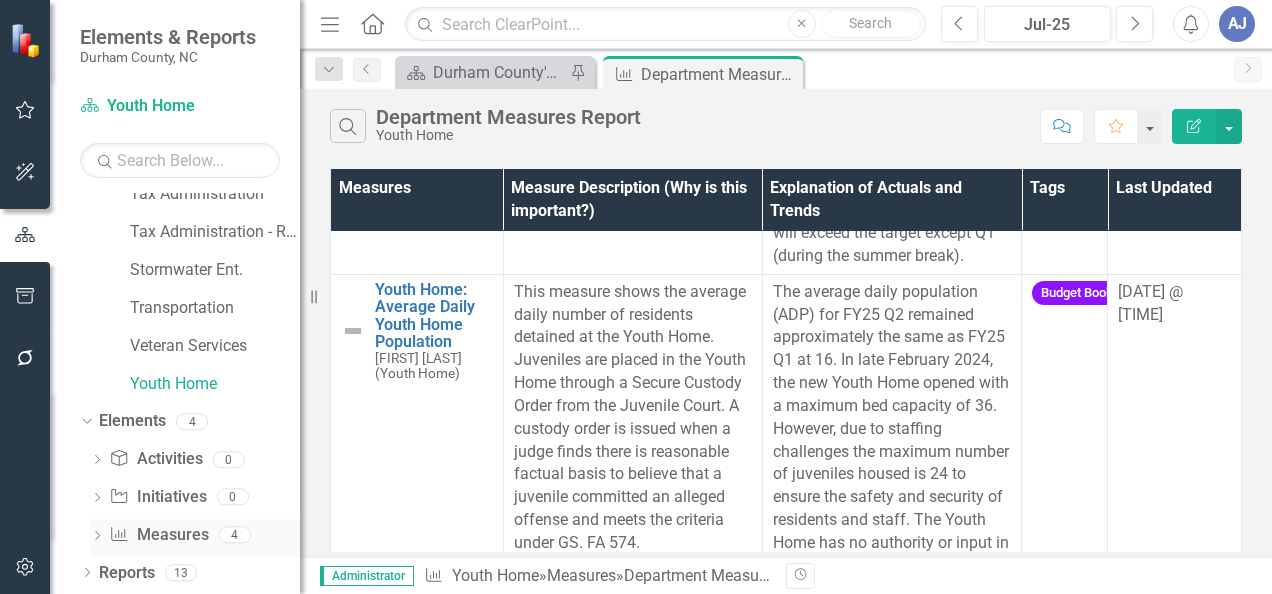 click on "Measure Measures" at bounding box center (158, 535) 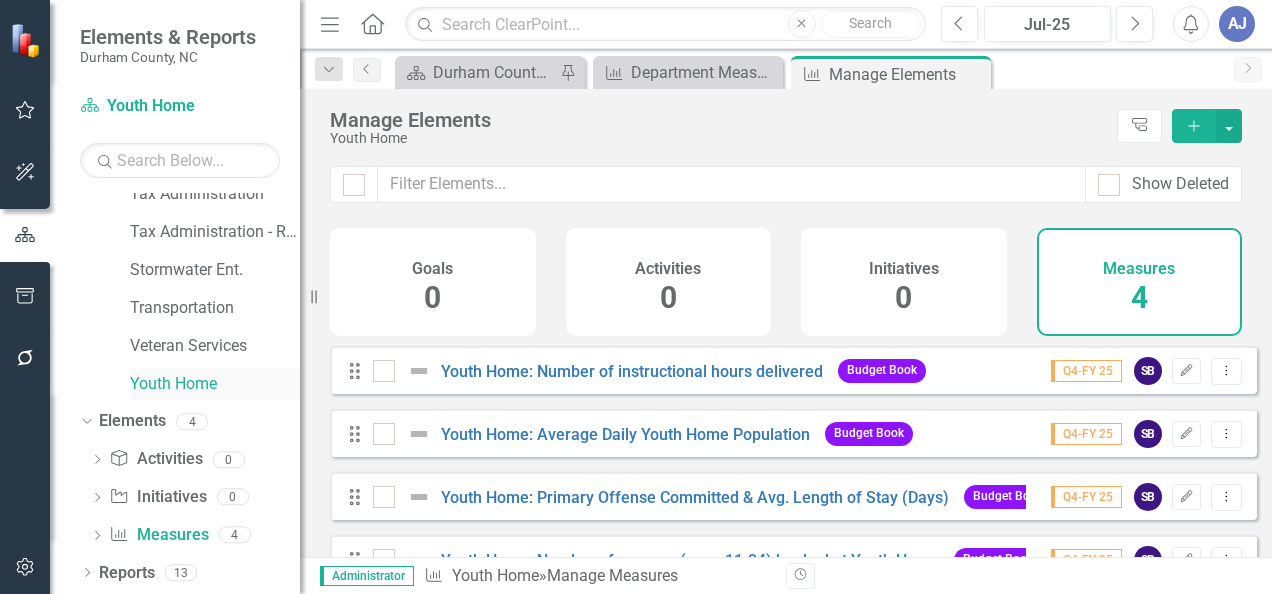 click on "Youth Home" at bounding box center [215, 384] 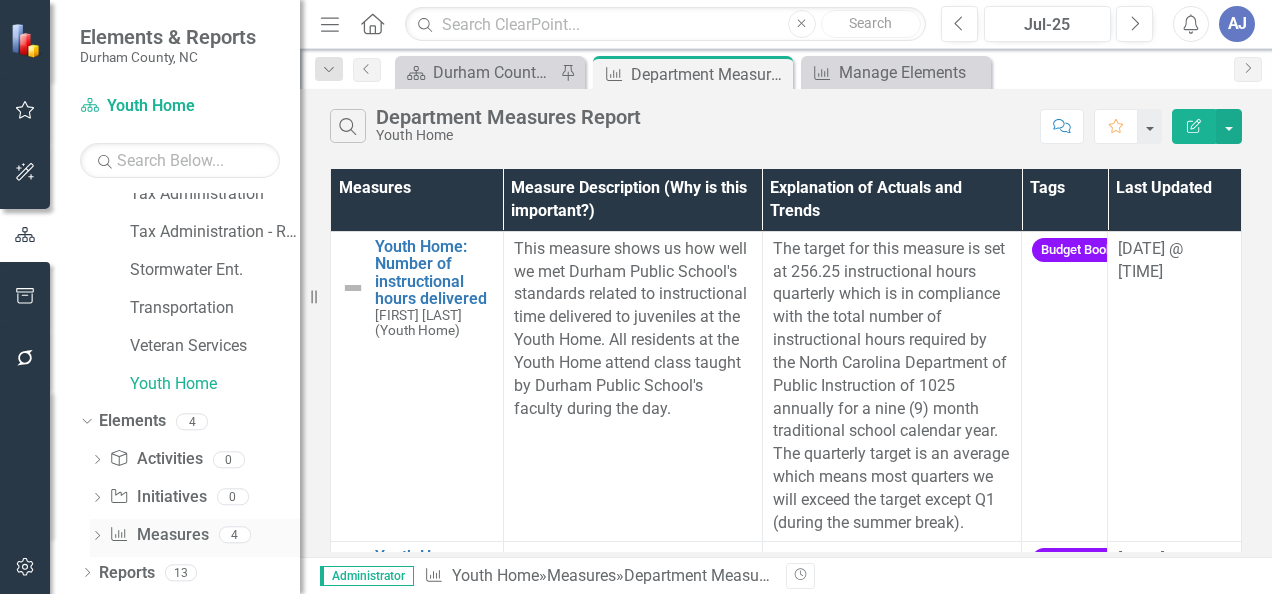 click on "Measure Measures" at bounding box center (158, 535) 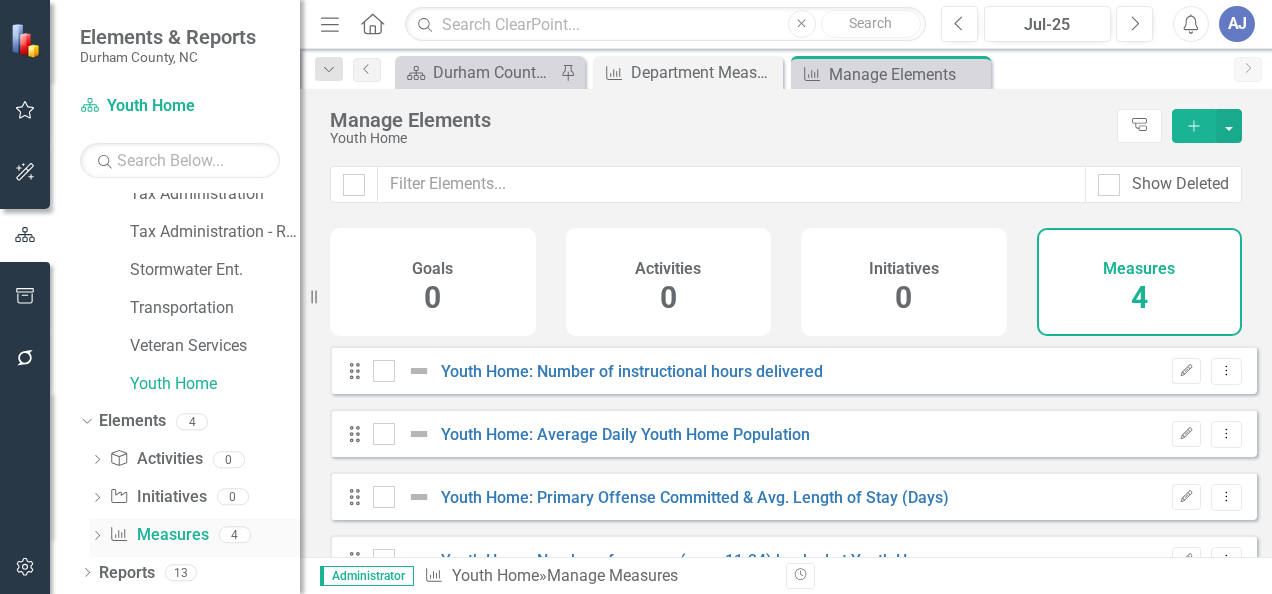 checkbox on "false" 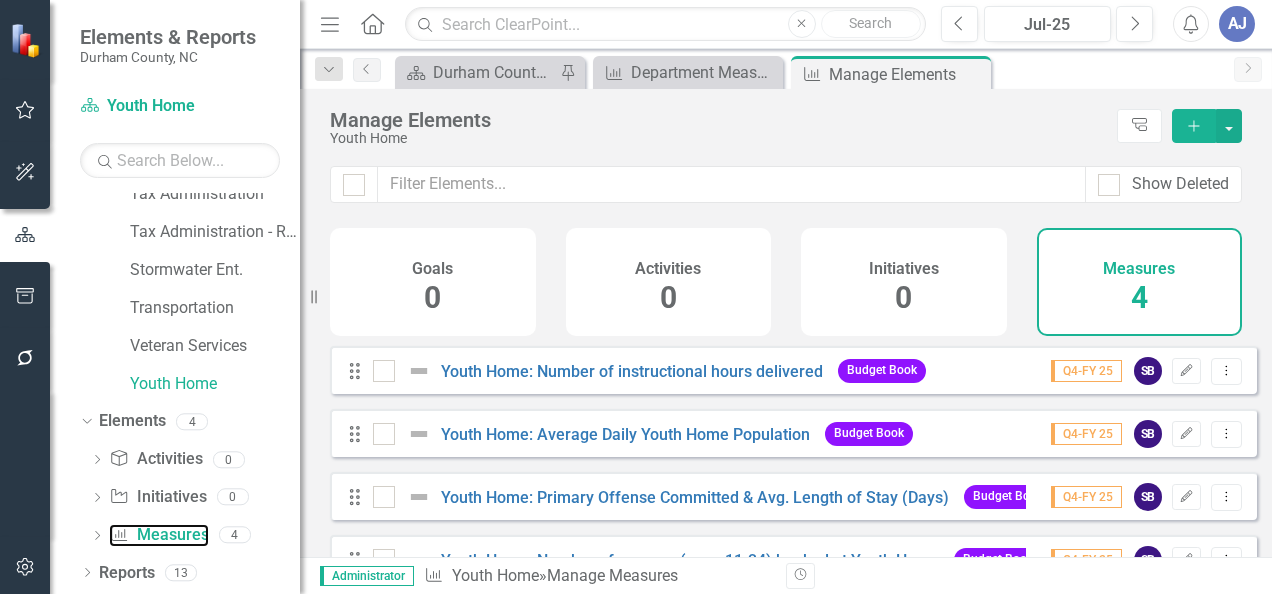 scroll, scrollTop: 54, scrollLeft: 0, axis: vertical 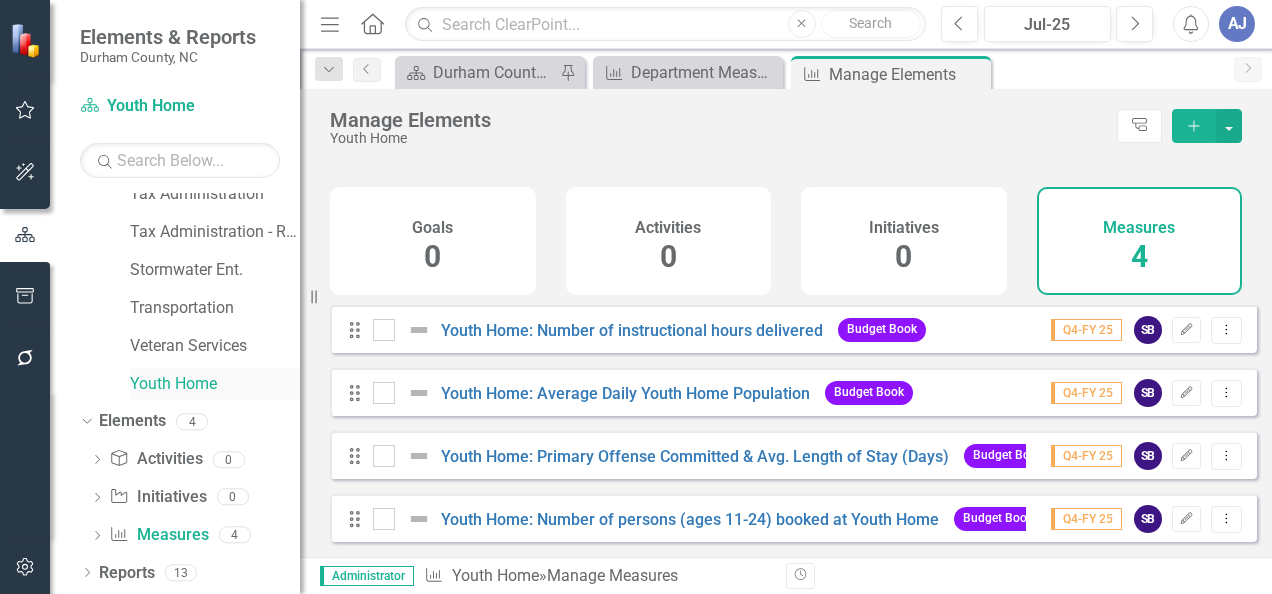 click on "Youth Home" at bounding box center (215, 384) 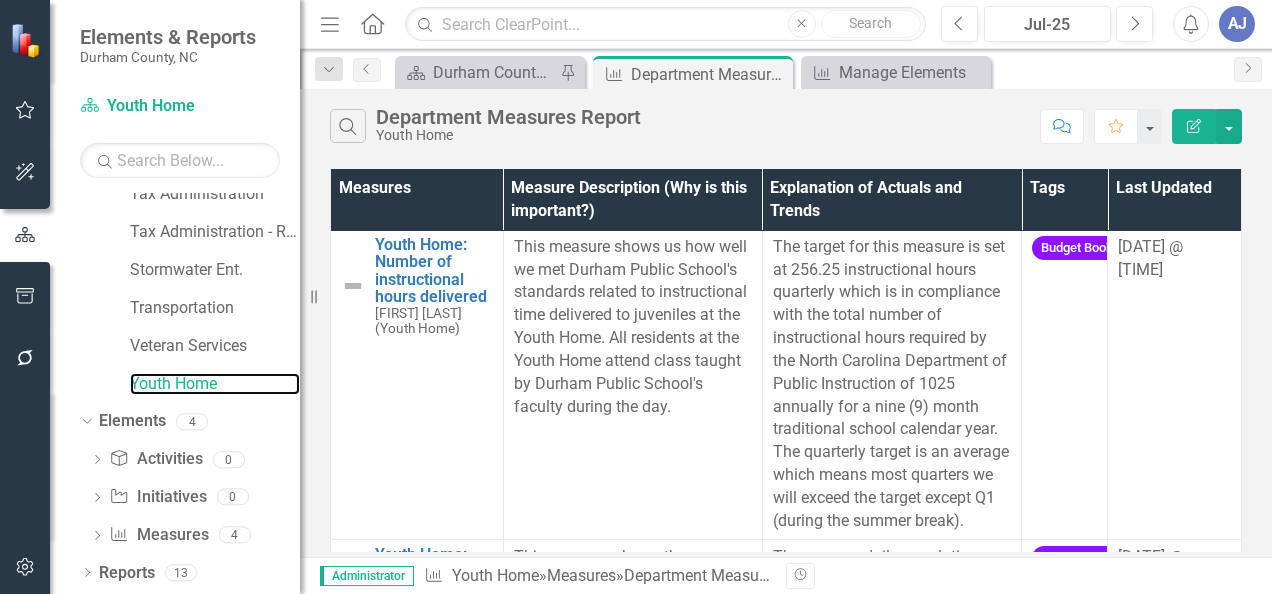 scroll, scrollTop: 5, scrollLeft: 0, axis: vertical 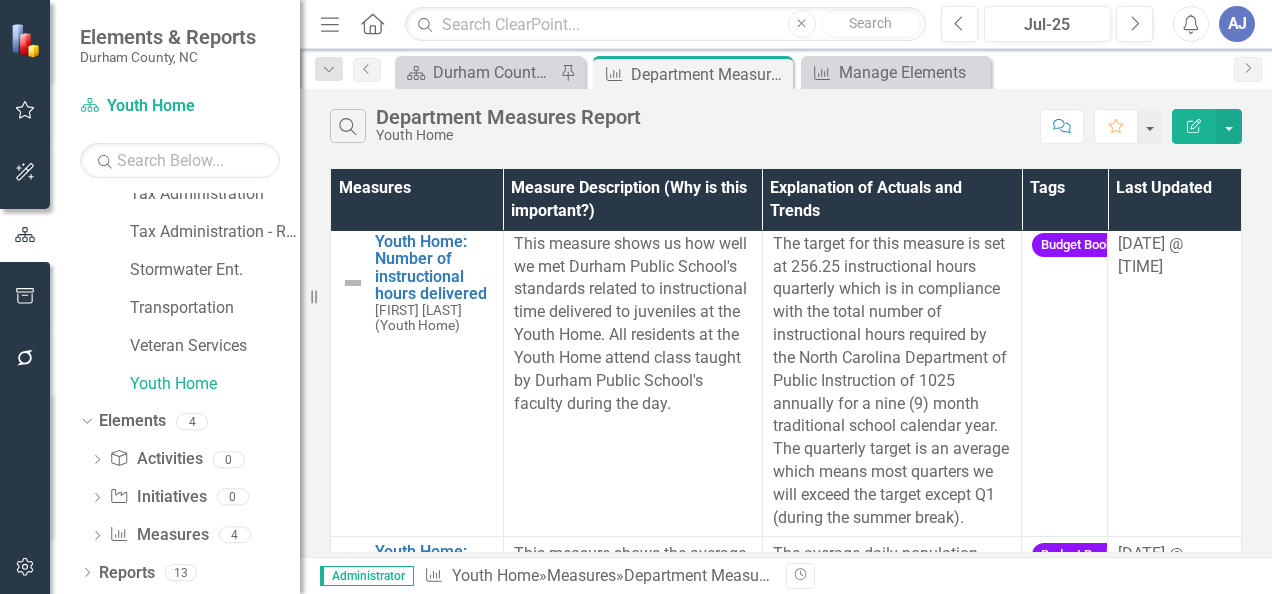 click on "Edit Report" at bounding box center [1194, 126] 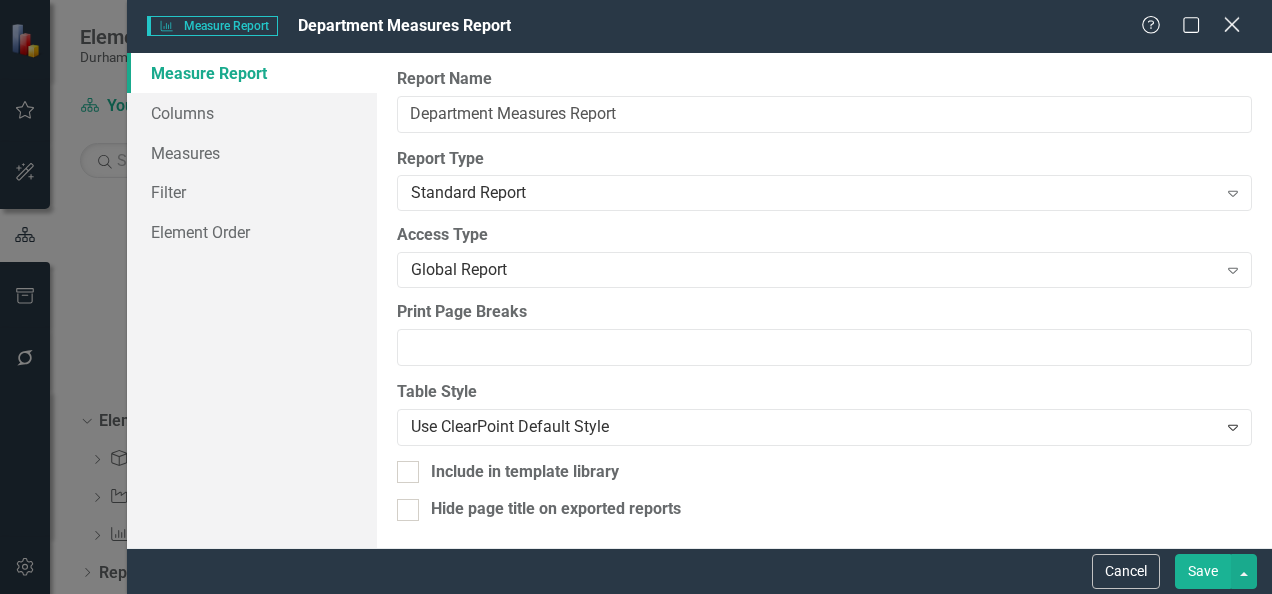 click on "Close" 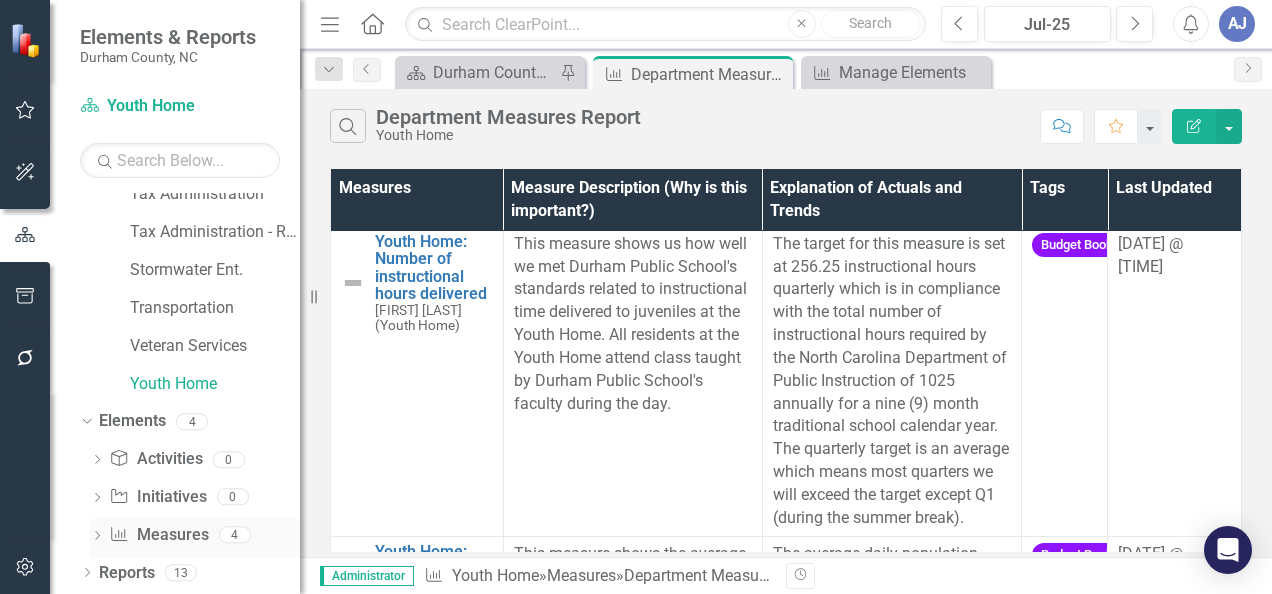 click on "Measure Measures" at bounding box center (158, 535) 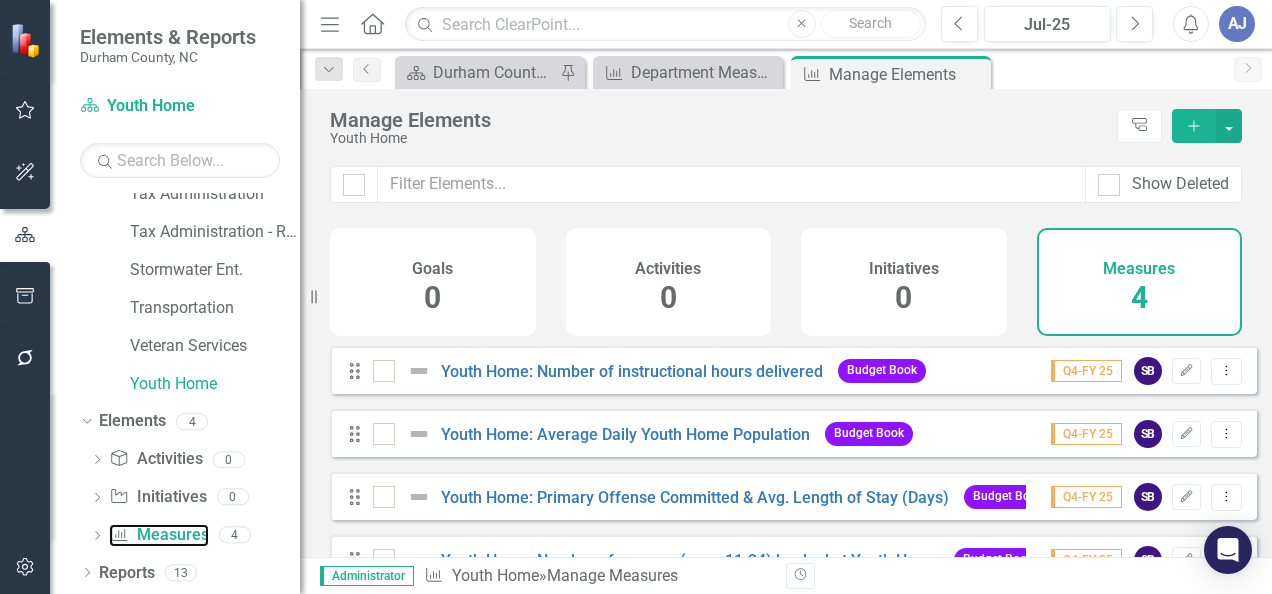 scroll, scrollTop: 54, scrollLeft: 0, axis: vertical 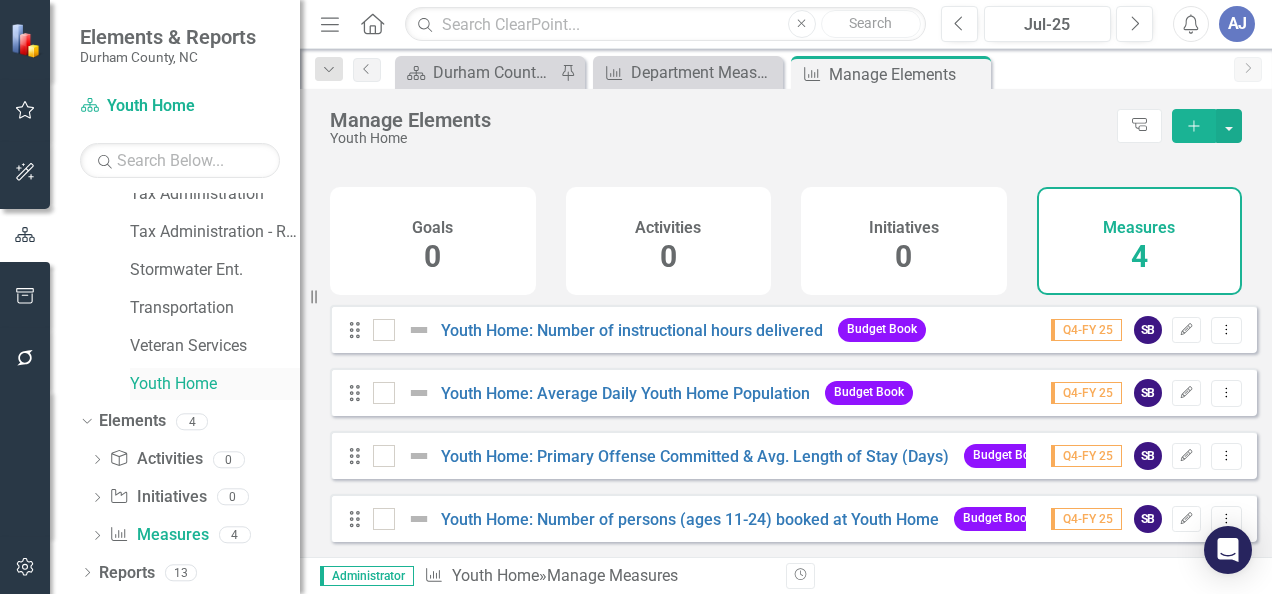 click on "Youth Home" at bounding box center (215, 384) 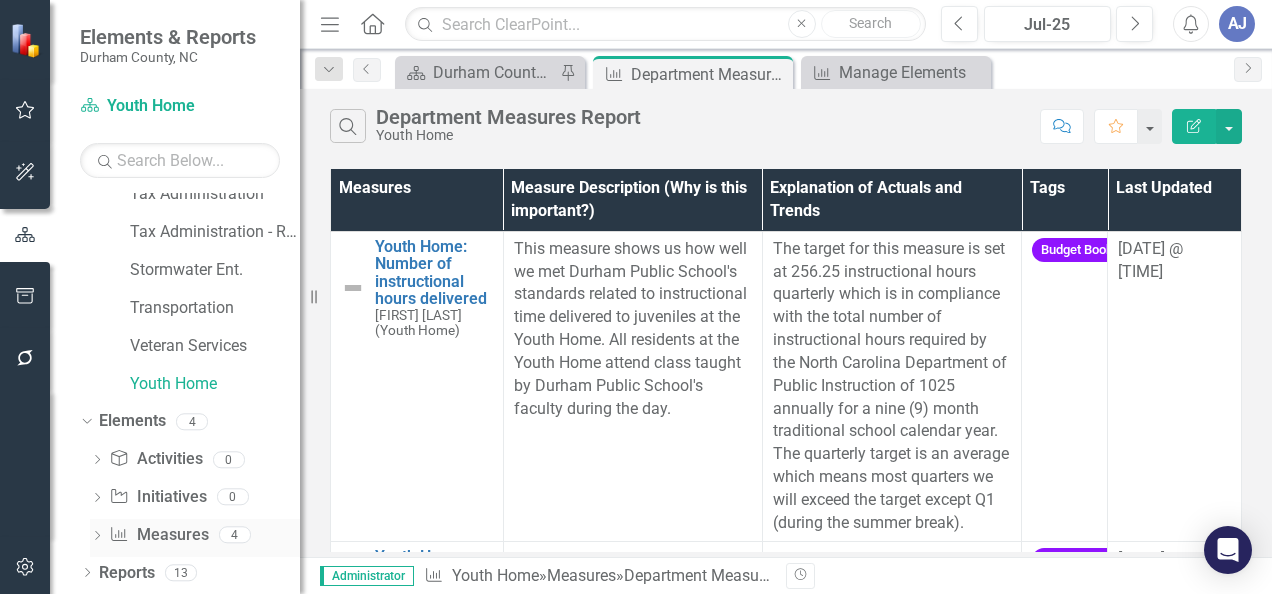click on "Measure Measures" at bounding box center [158, 535] 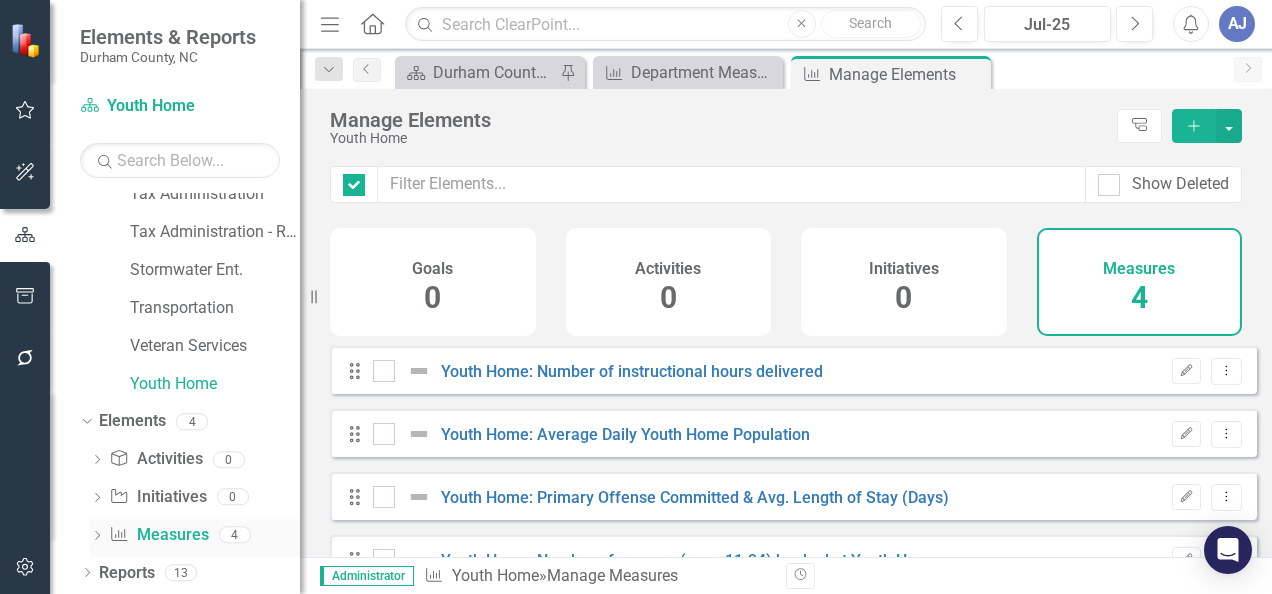 checkbox on "false" 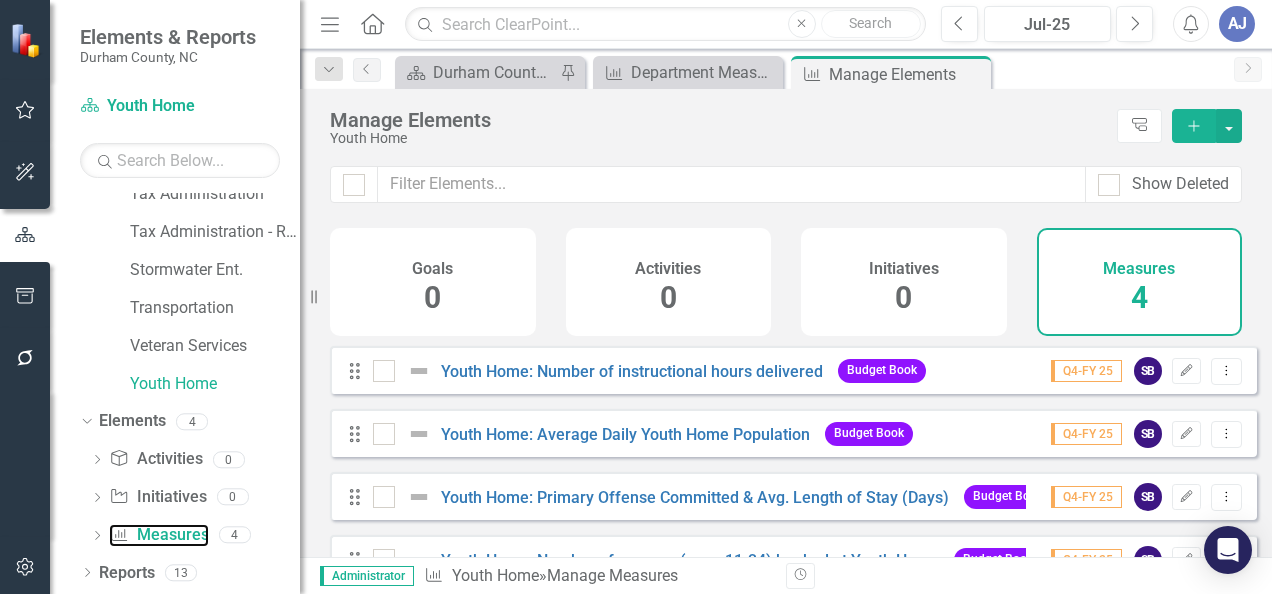 scroll, scrollTop: 54, scrollLeft: 0, axis: vertical 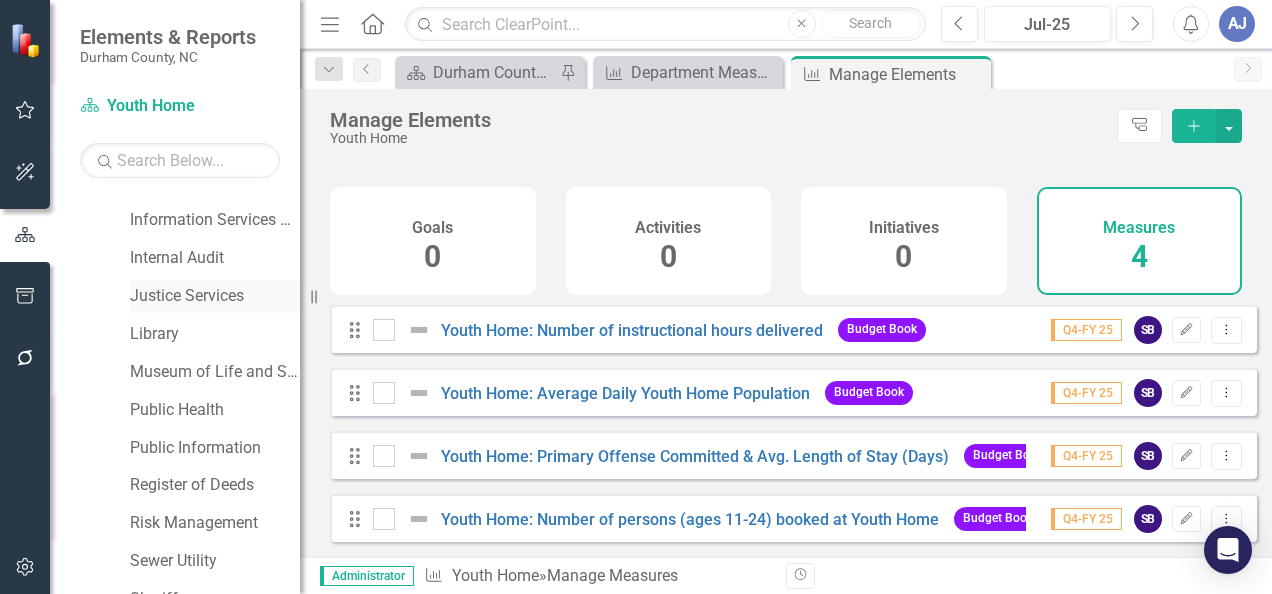click on "Justice Services" at bounding box center (215, 296) 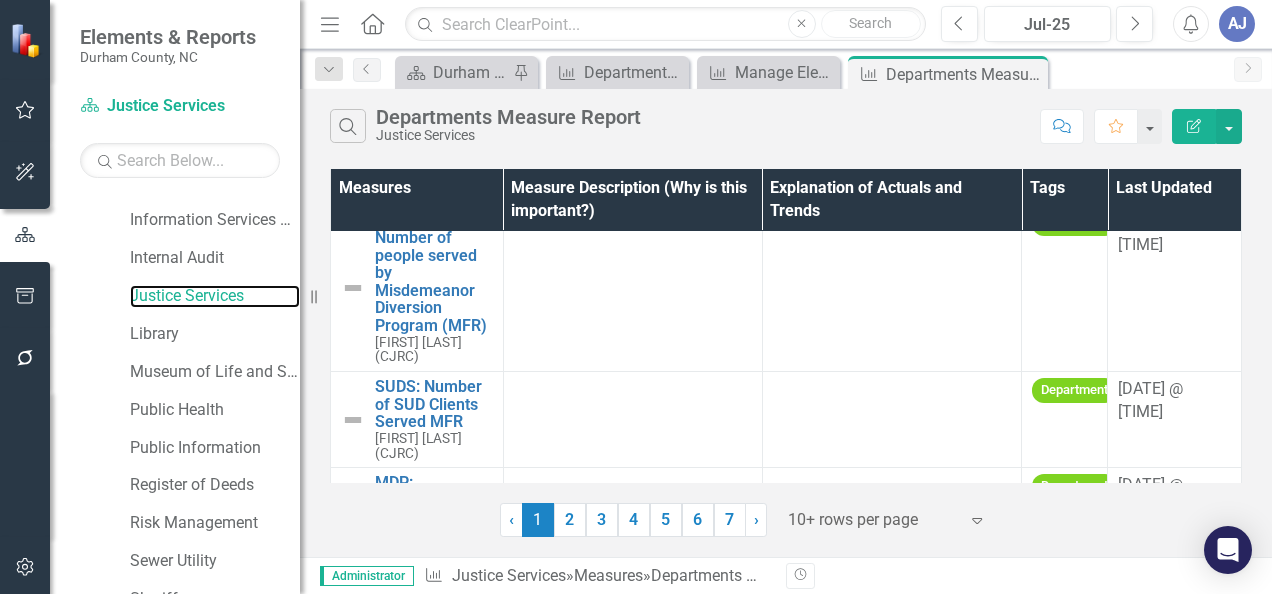 scroll, scrollTop: 1130, scrollLeft: 0, axis: vertical 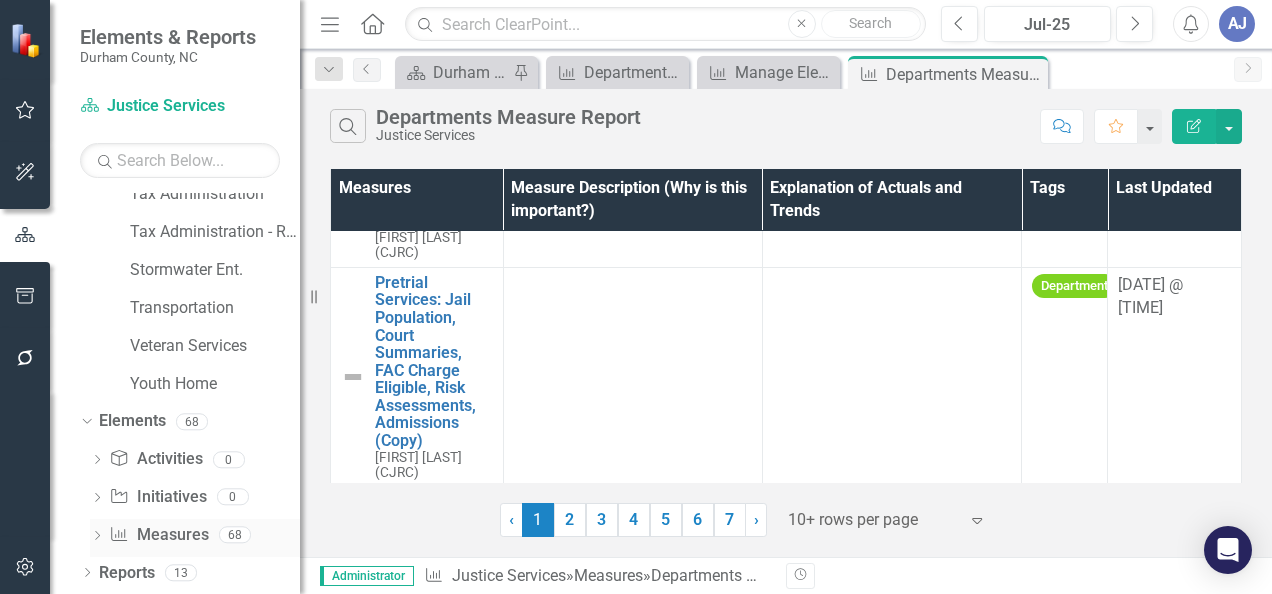 click on "Dropdown" 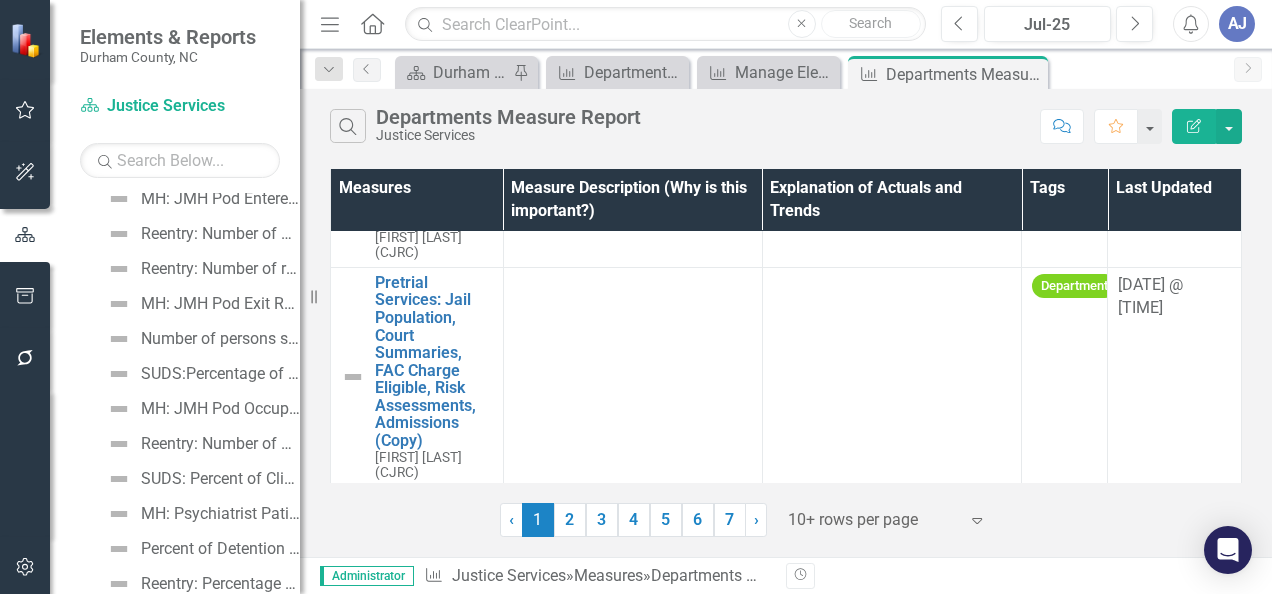 scroll, scrollTop: 1642, scrollLeft: 0, axis: vertical 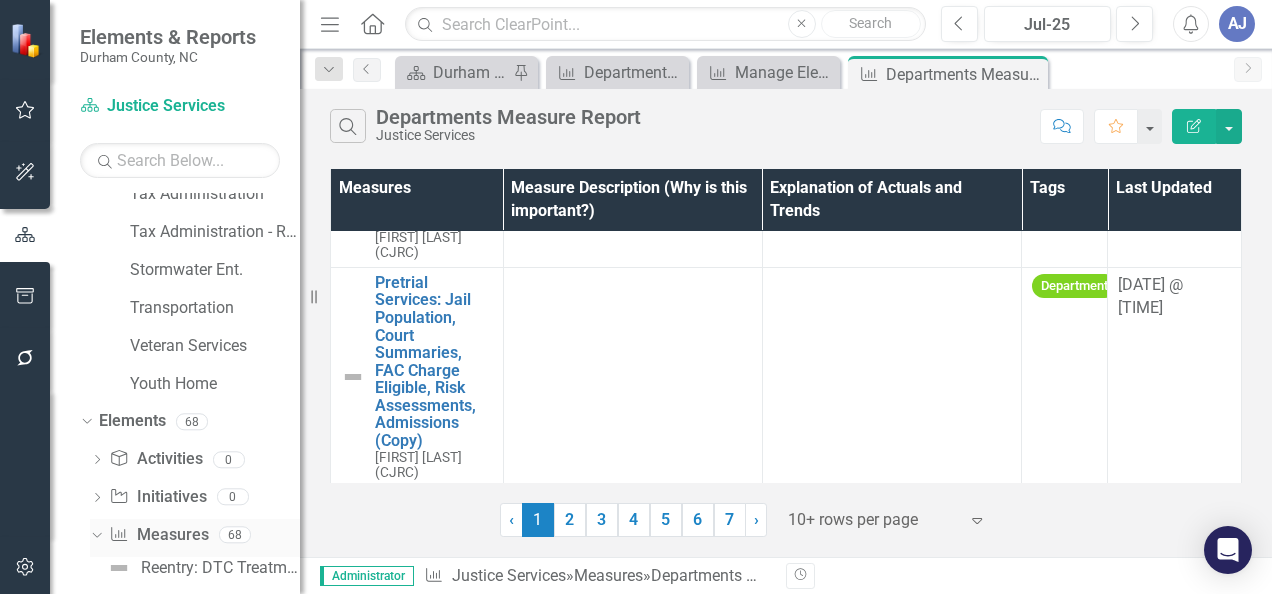 click on "Dropdown" 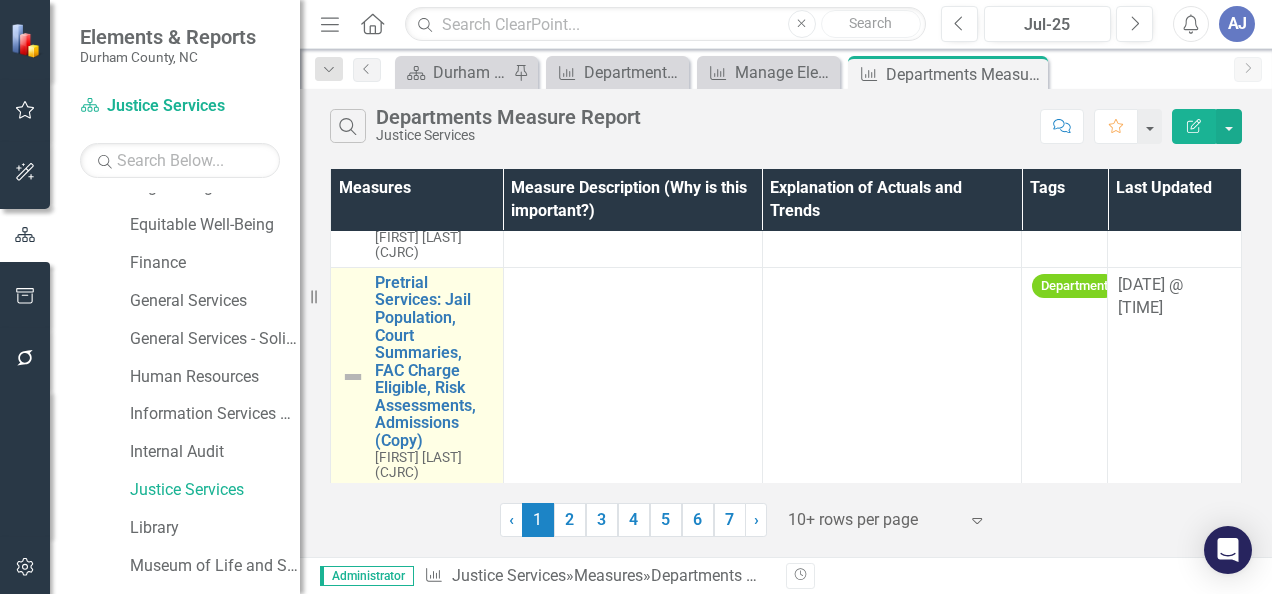 scroll, scrollTop: 876, scrollLeft: 0, axis: vertical 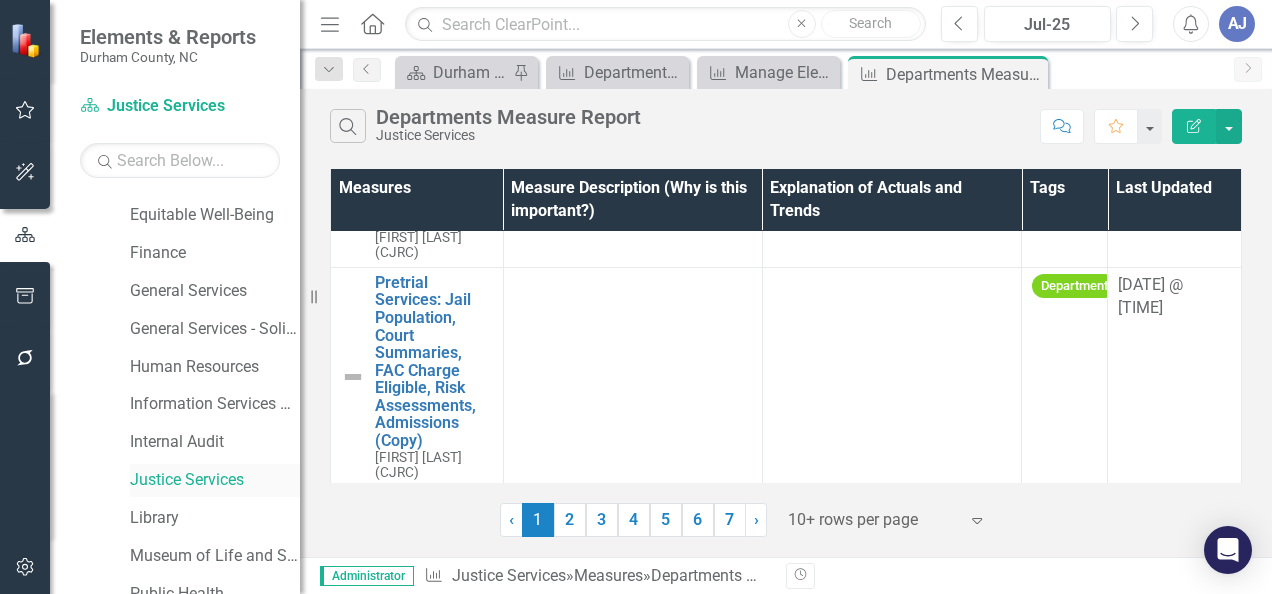 click on "Justice Services" at bounding box center [215, 480] 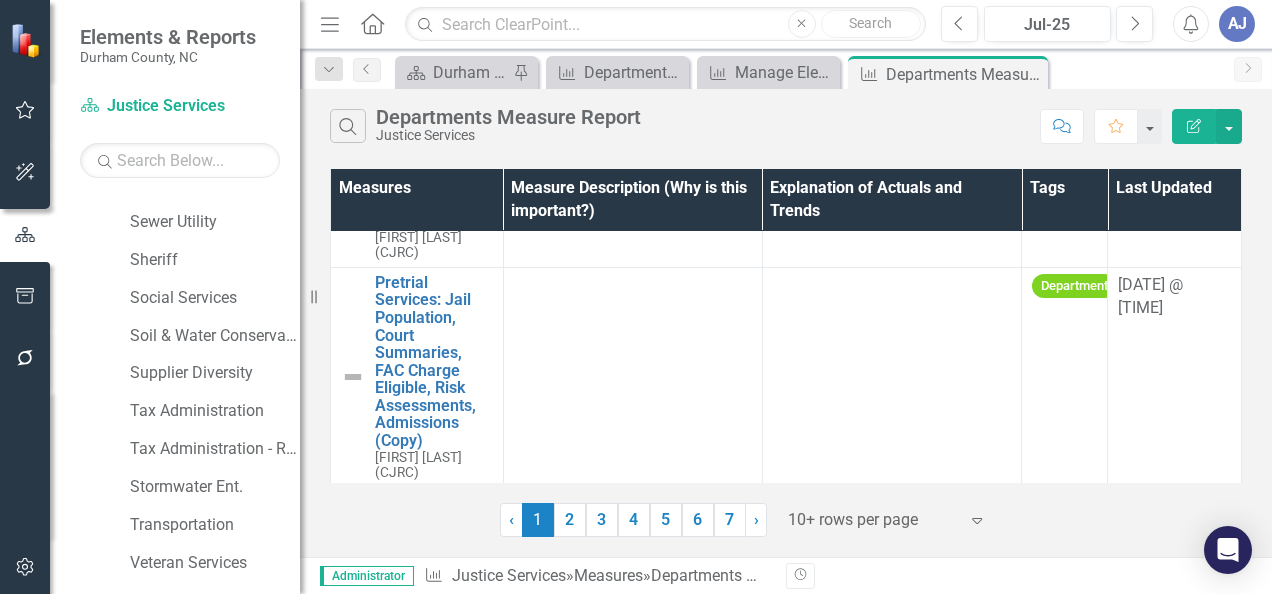 scroll, scrollTop: 1642, scrollLeft: 0, axis: vertical 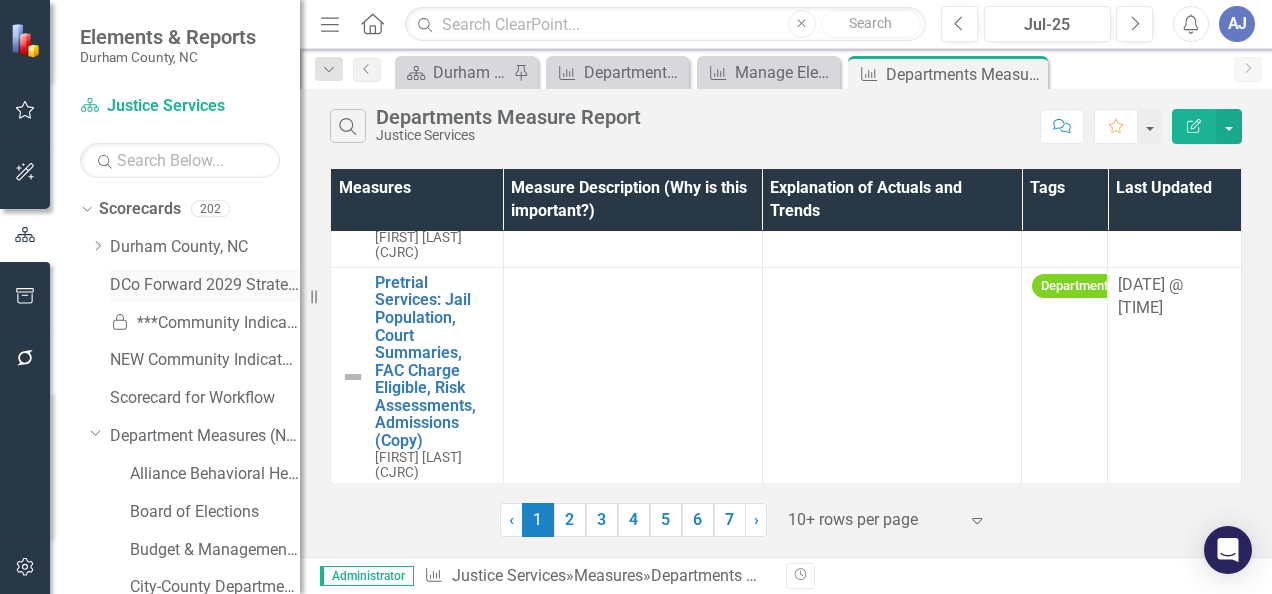 click on "DCo Forward 2029 Strategic Plan" at bounding box center [205, 285] 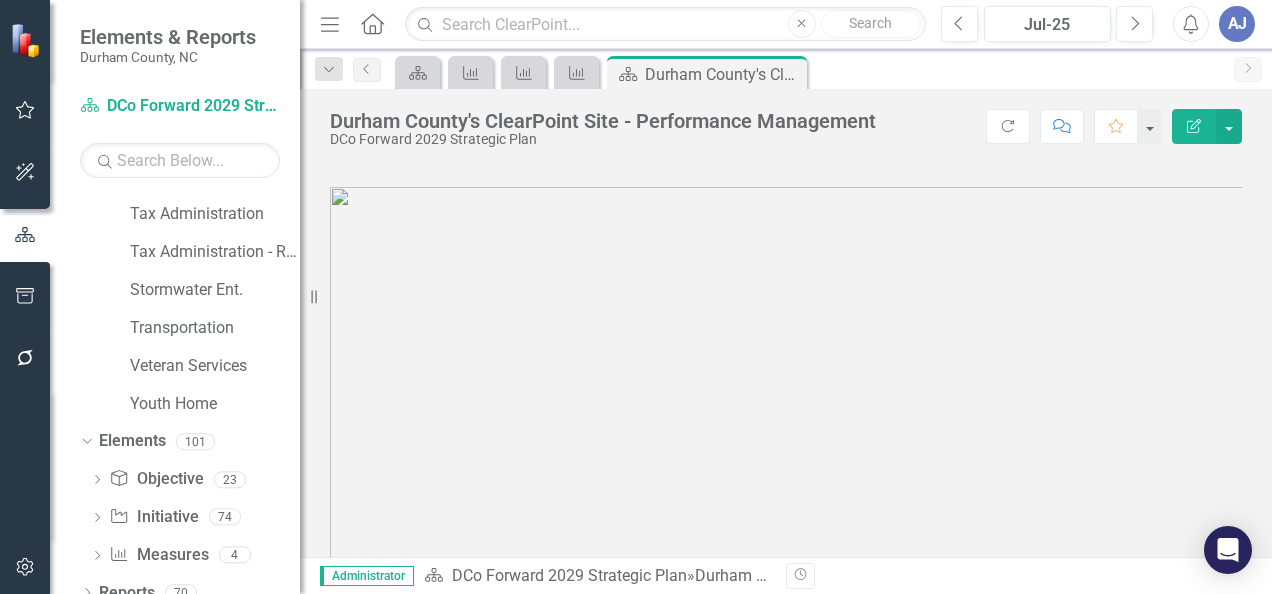scroll, scrollTop: 1642, scrollLeft: 0, axis: vertical 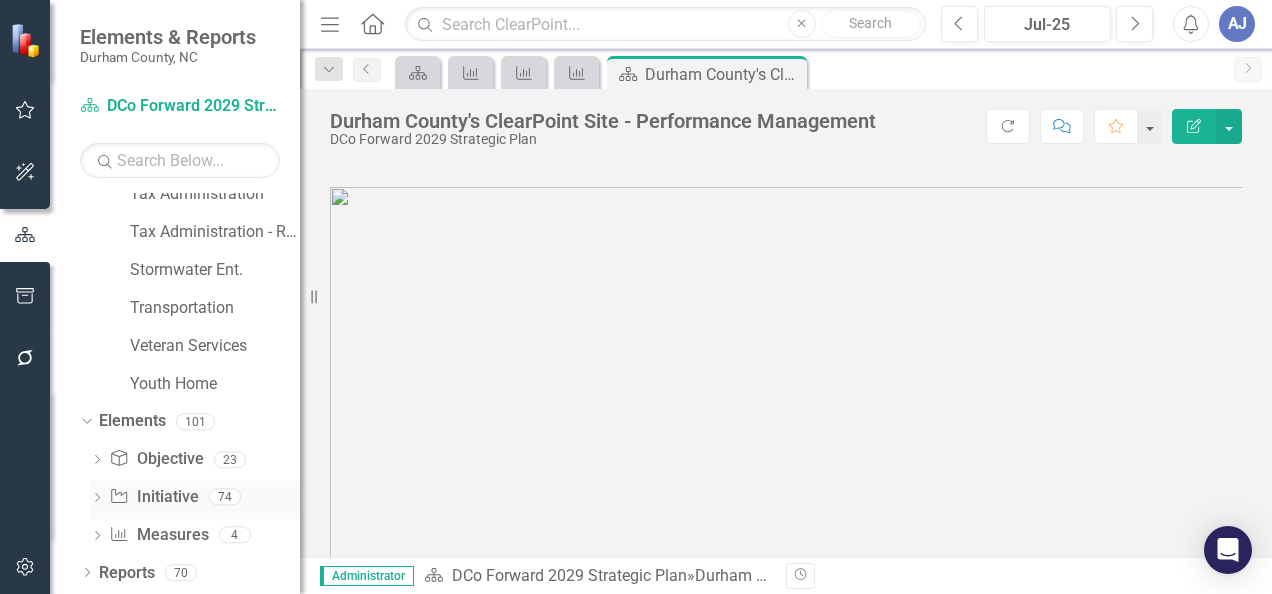click on "Initiative Initiative" at bounding box center [153, 497] 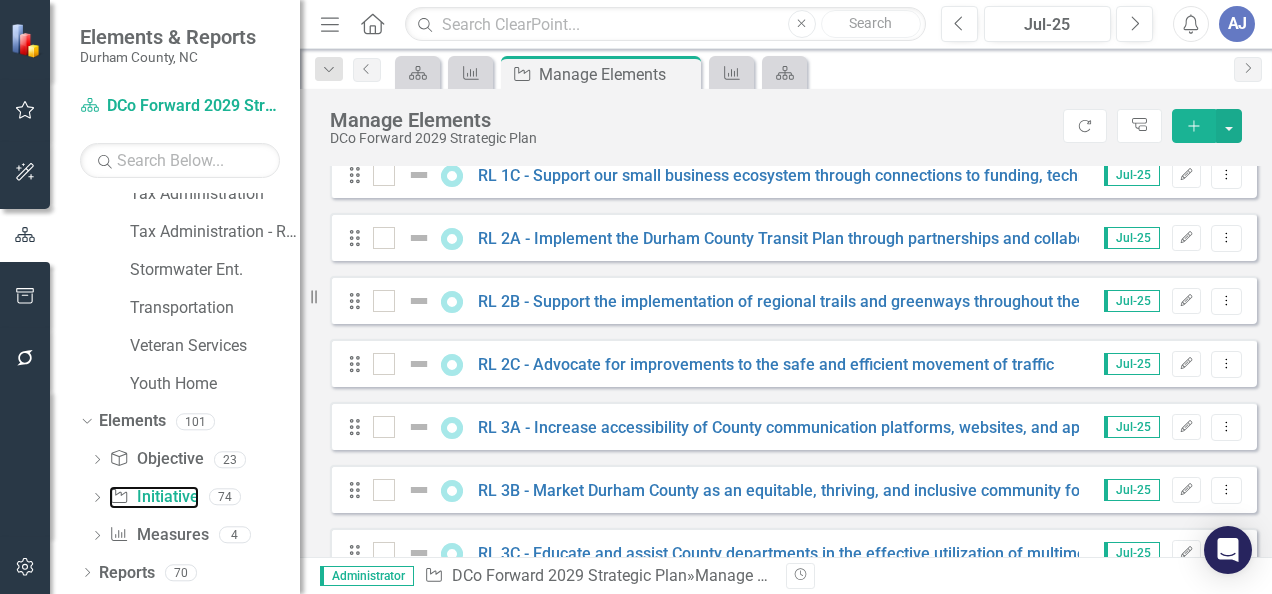 scroll, scrollTop: 0, scrollLeft: 0, axis: both 